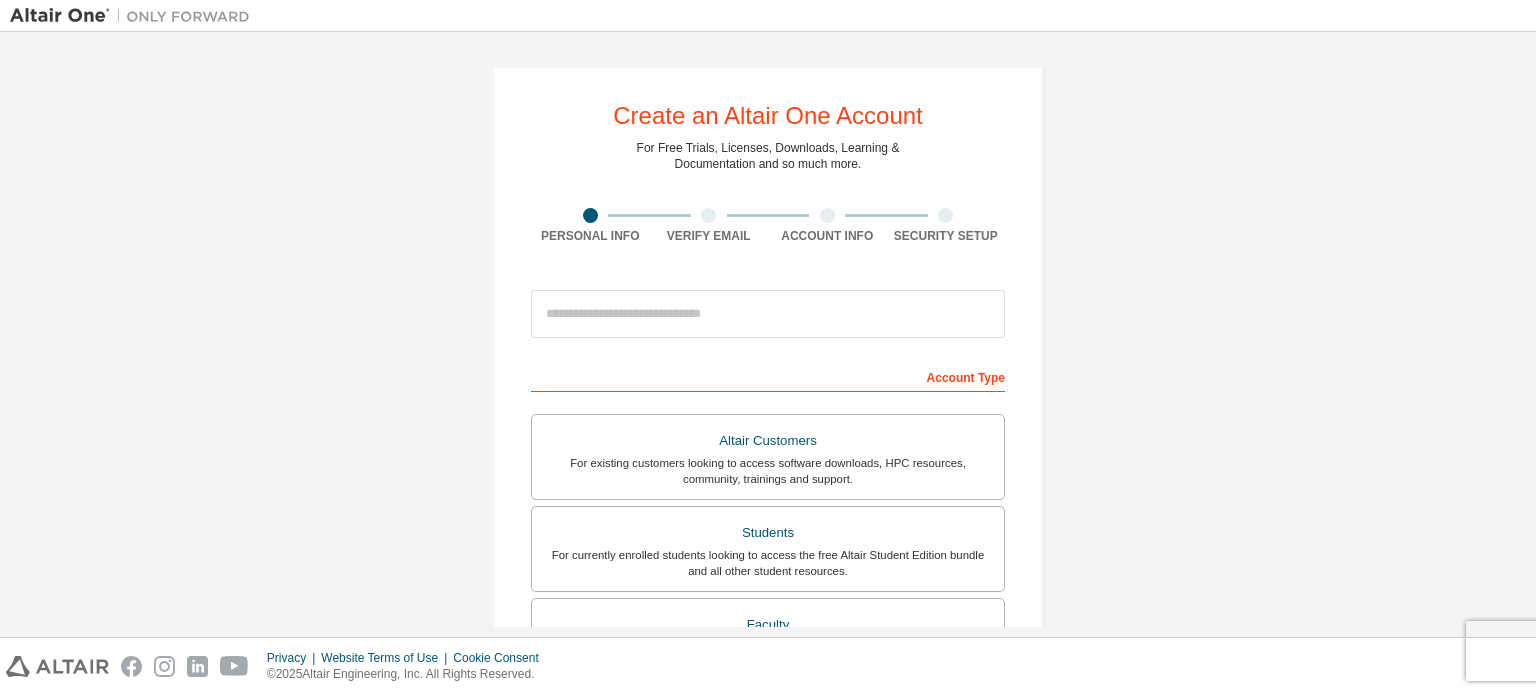 scroll, scrollTop: 0, scrollLeft: 0, axis: both 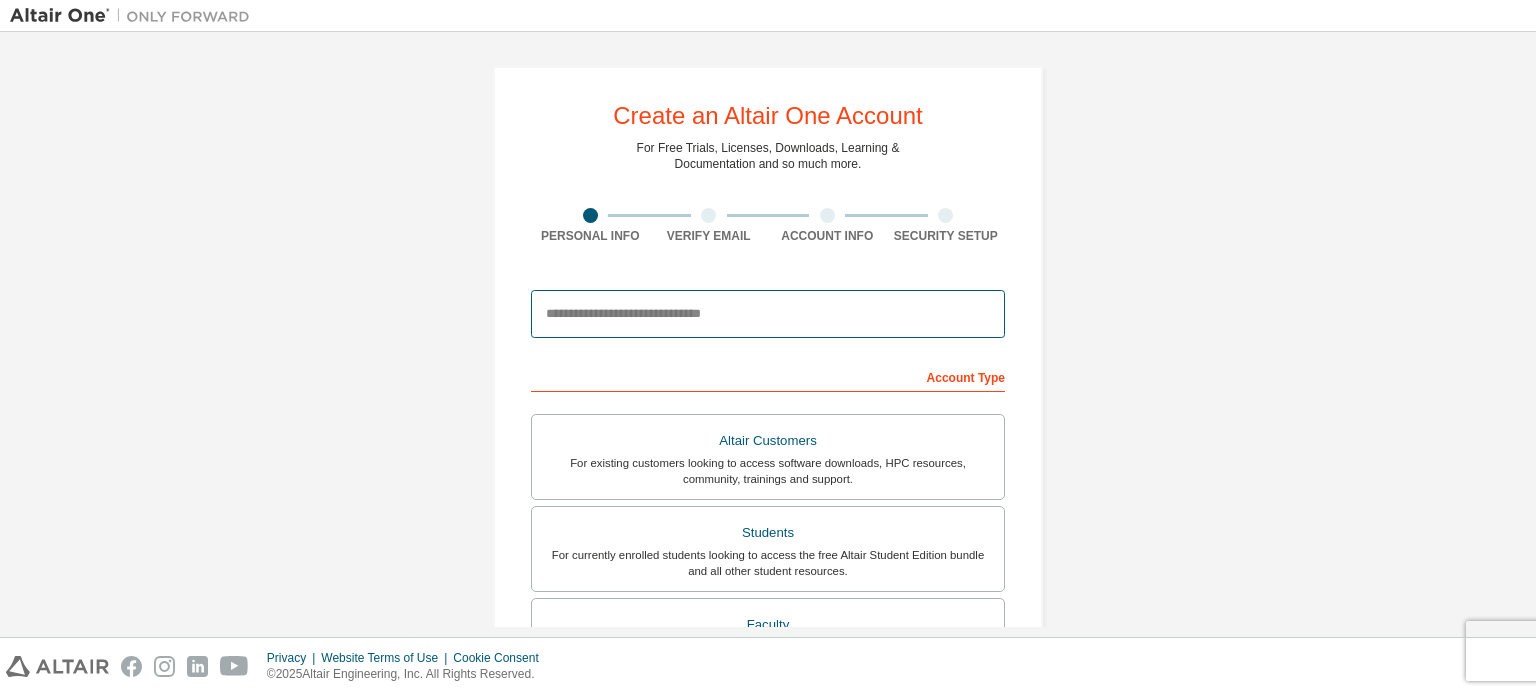 click at bounding box center (768, 314) 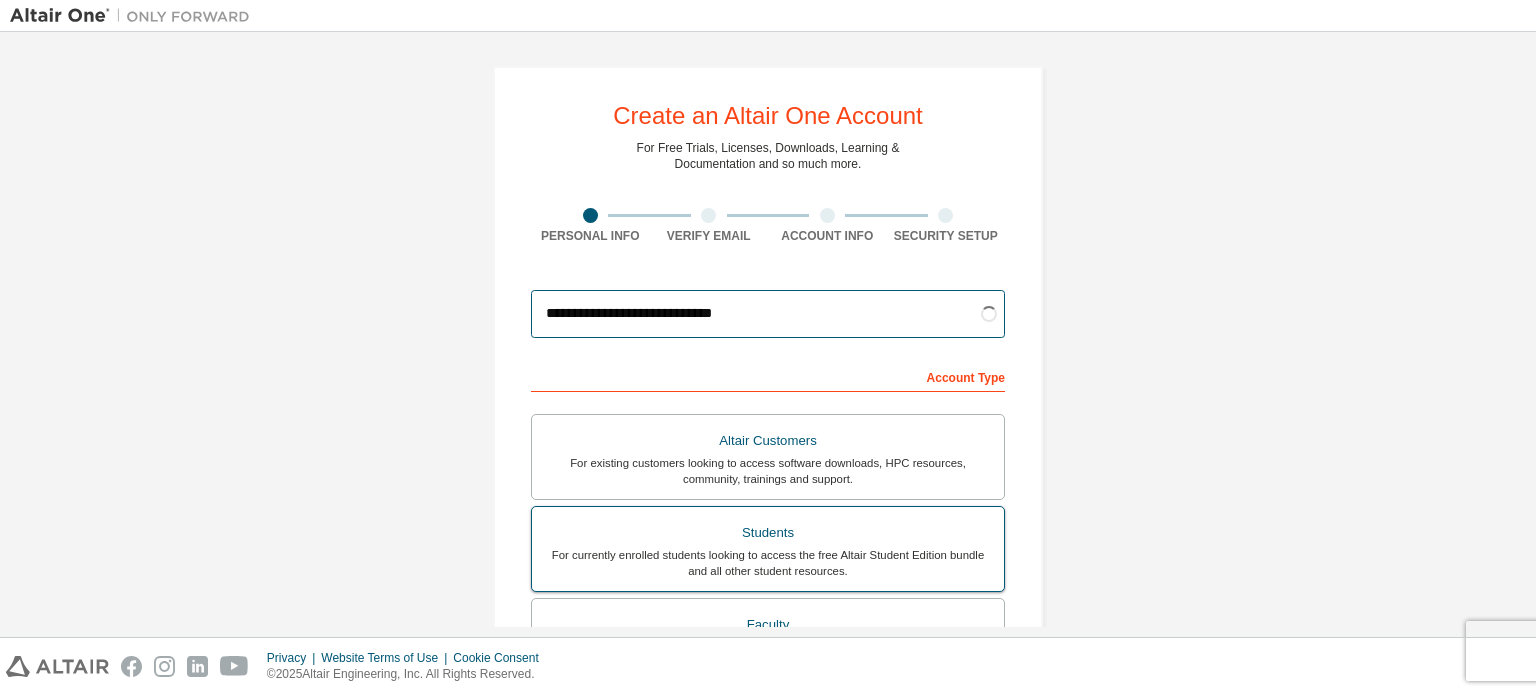 type on "**********" 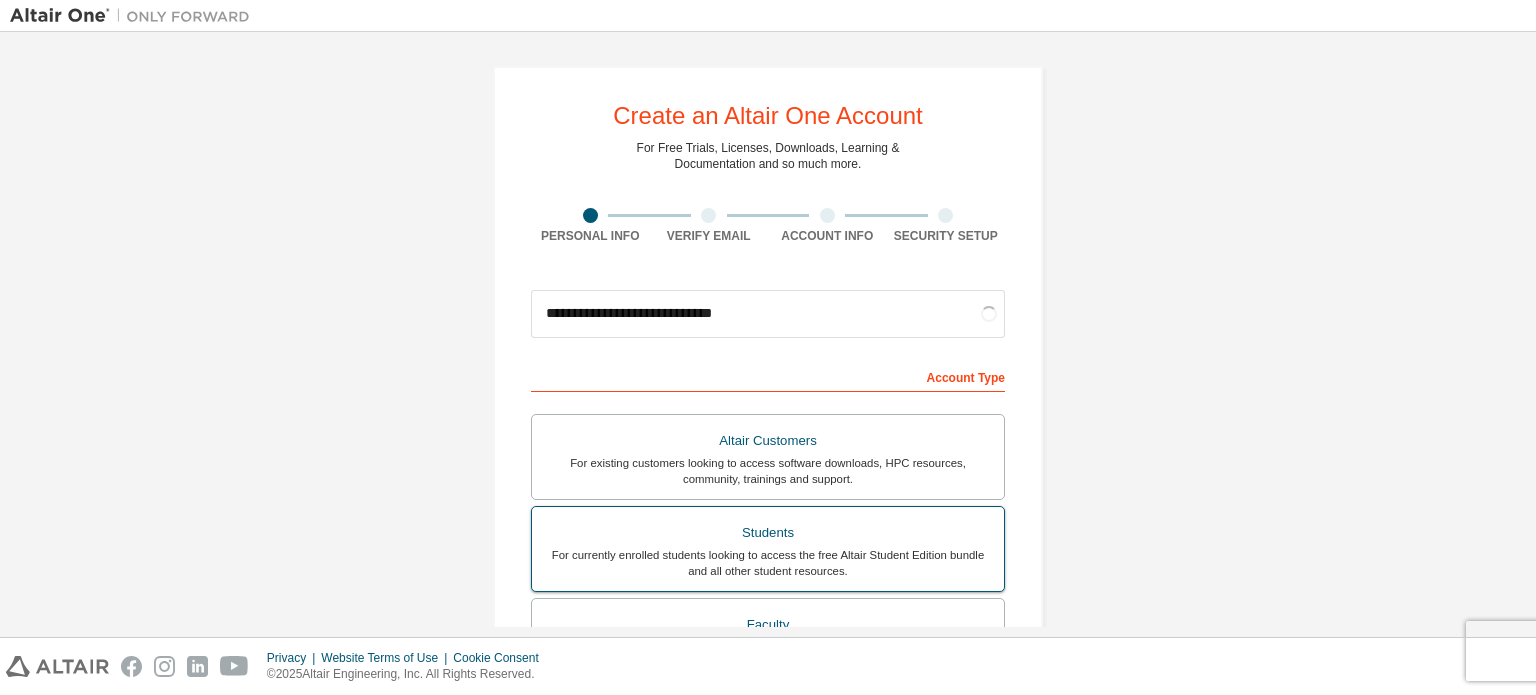 click on "Altair Customers For existing customers looking to access software downloads, HPC resources, community, trainings and support. Students For currently enrolled students looking to access the free Altair Student Edition bundle and all other student resources. Faculty For faculty & administrators of academic institutions administering students and accessing software for academic purposes. Everyone else For individuals, businesses and everyone else looking to try Altair software and explore our product offerings." at bounding box center (768, 597) 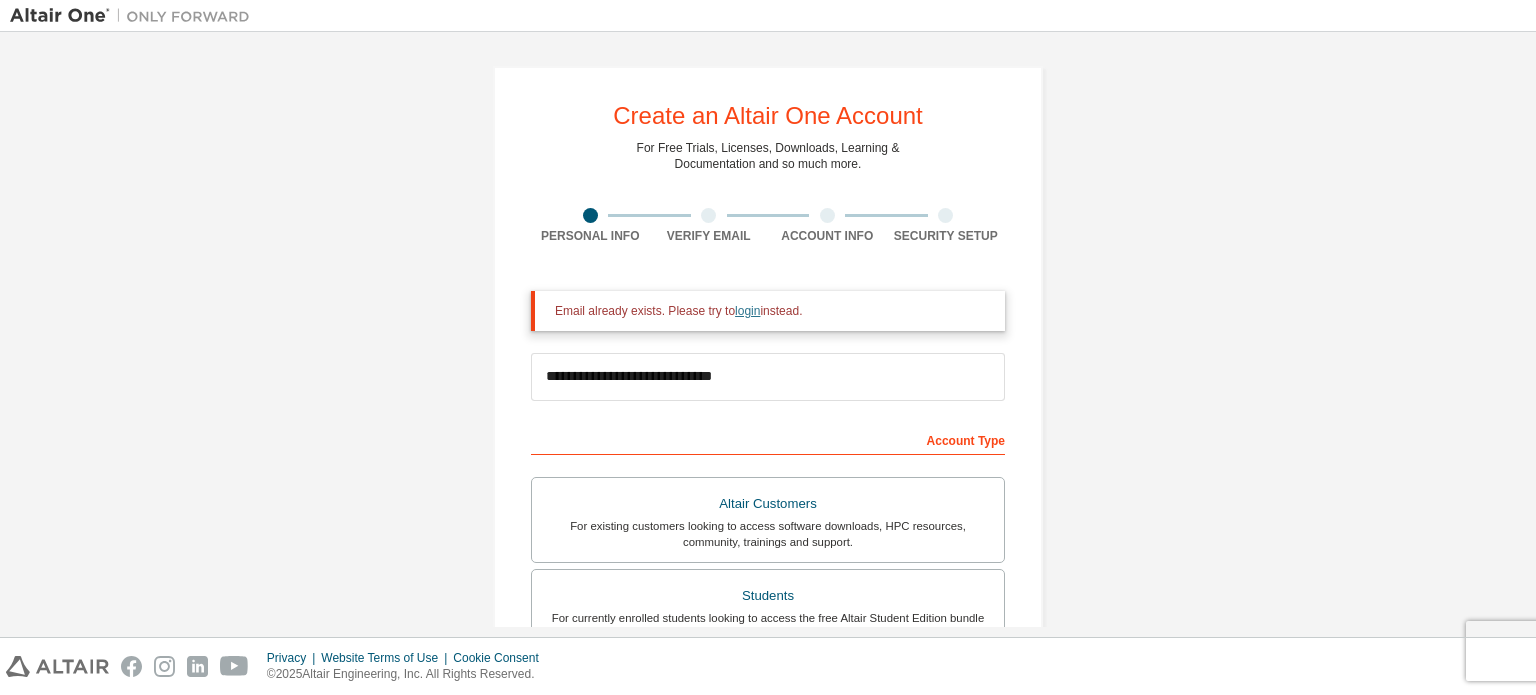 click on "login" at bounding box center [747, 311] 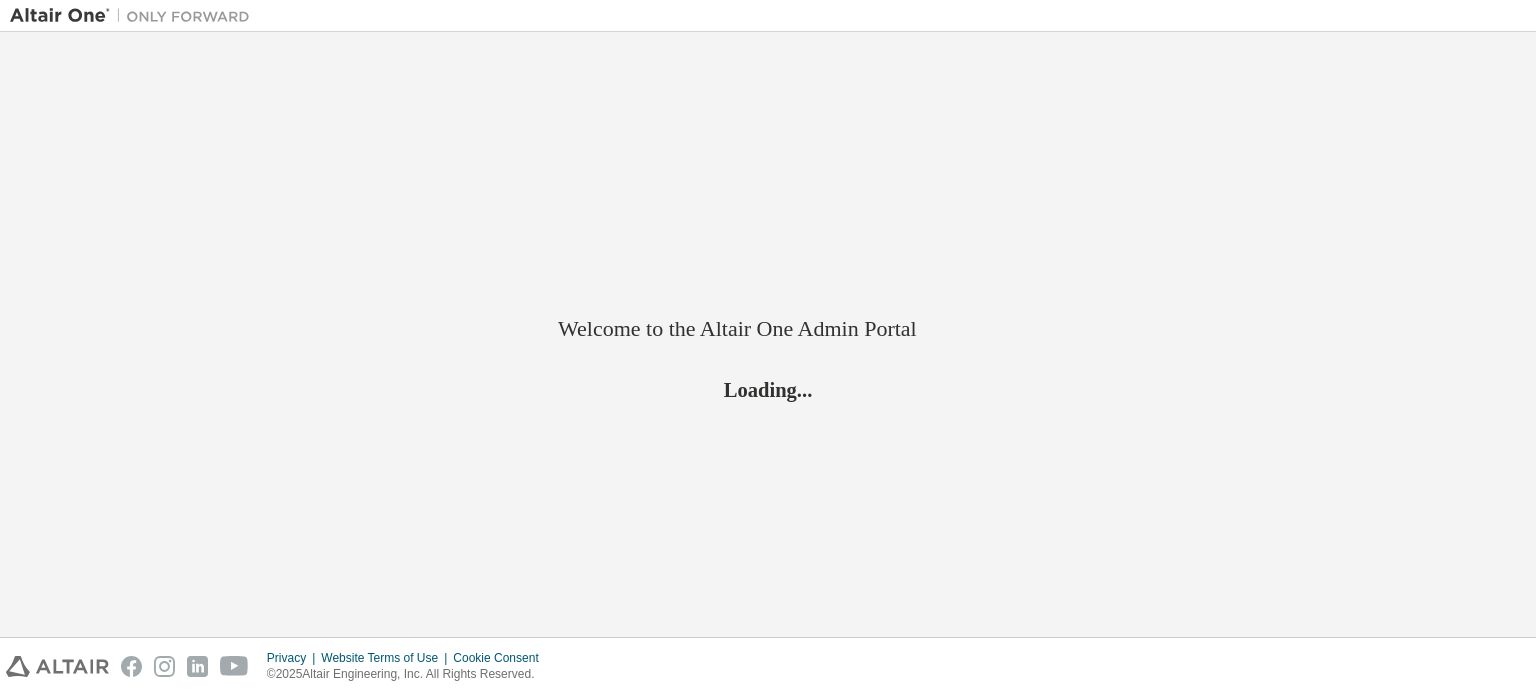 scroll, scrollTop: 0, scrollLeft: 0, axis: both 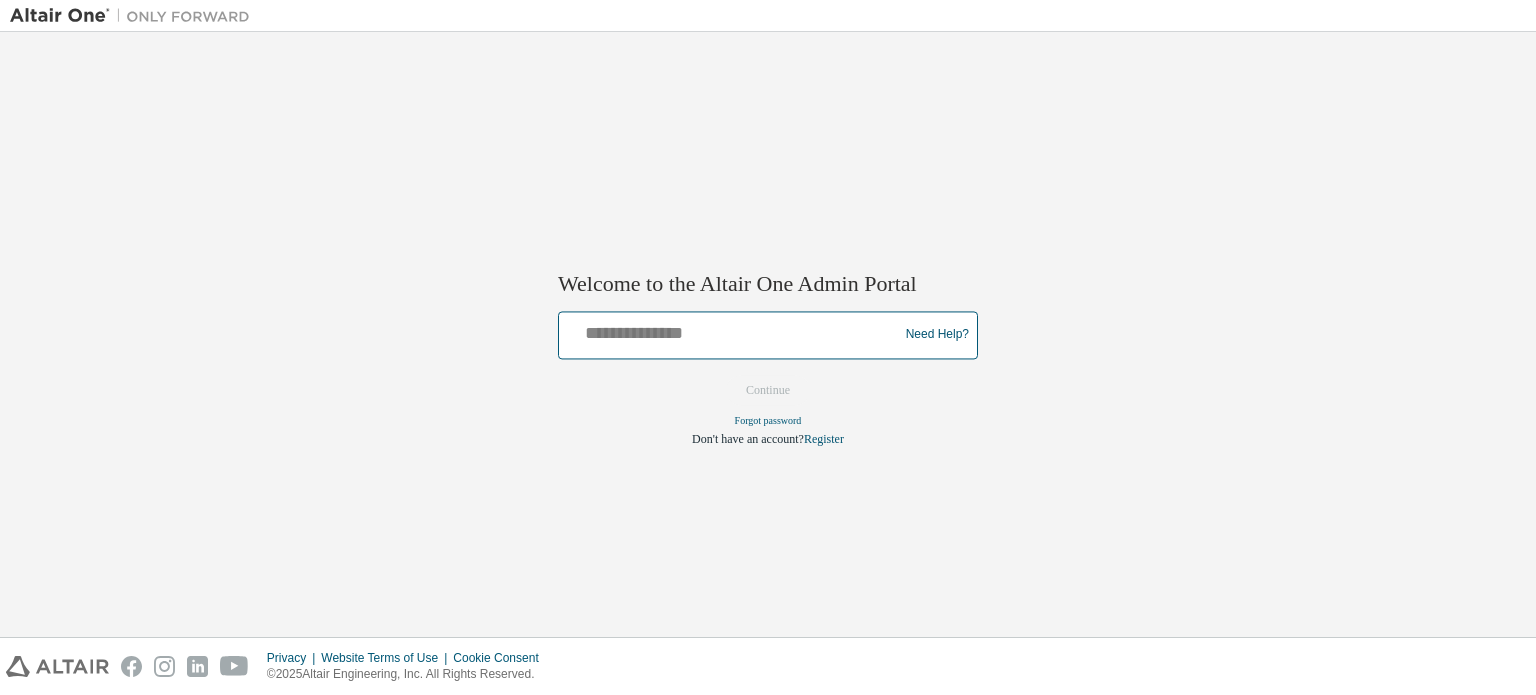 click at bounding box center [731, 330] 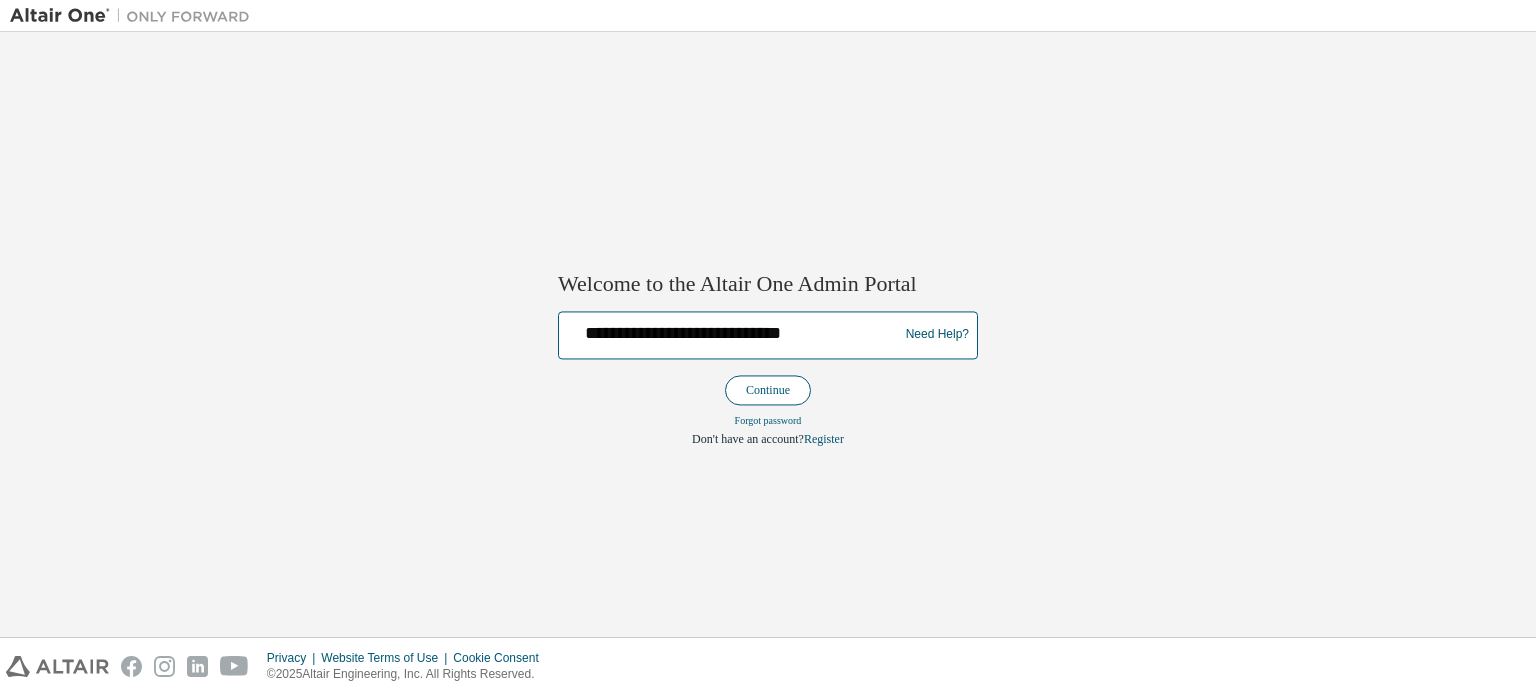type on "**********" 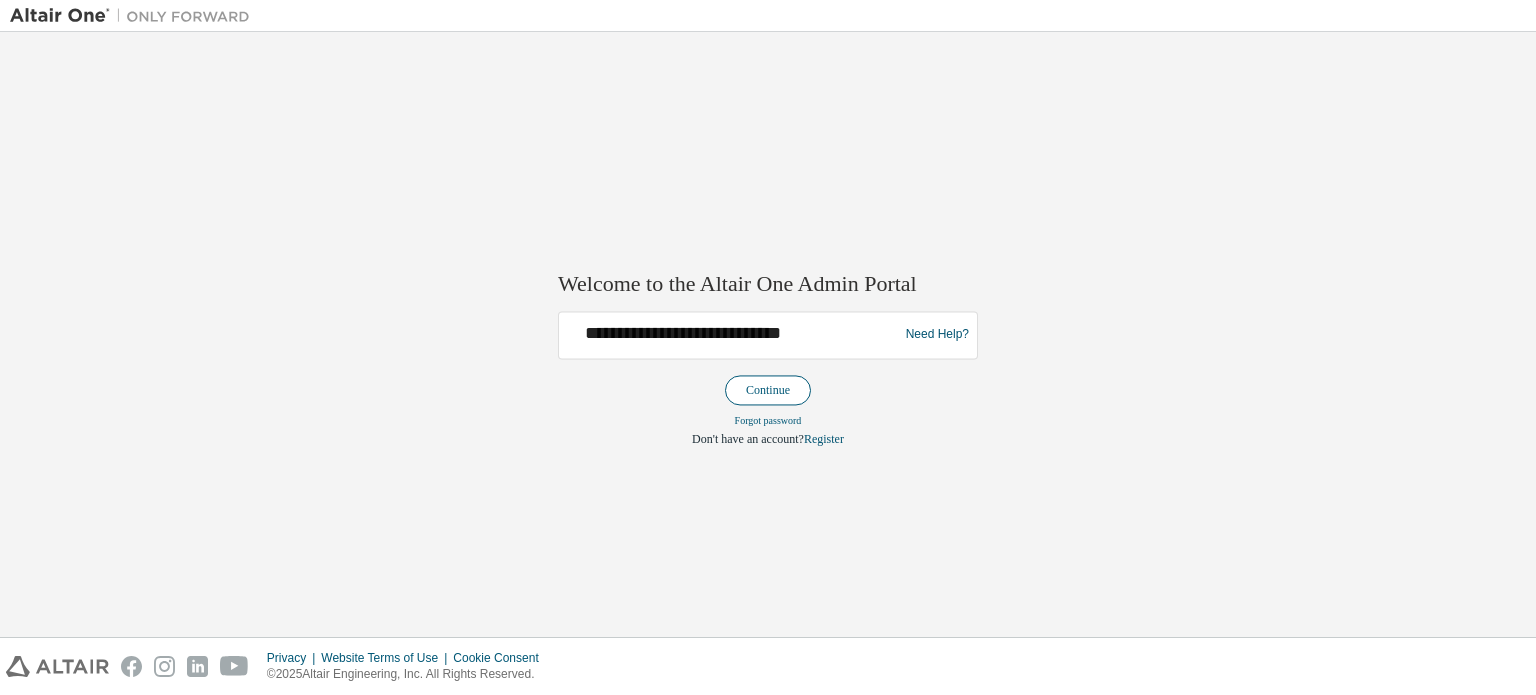 click on "Continue" at bounding box center [768, 390] 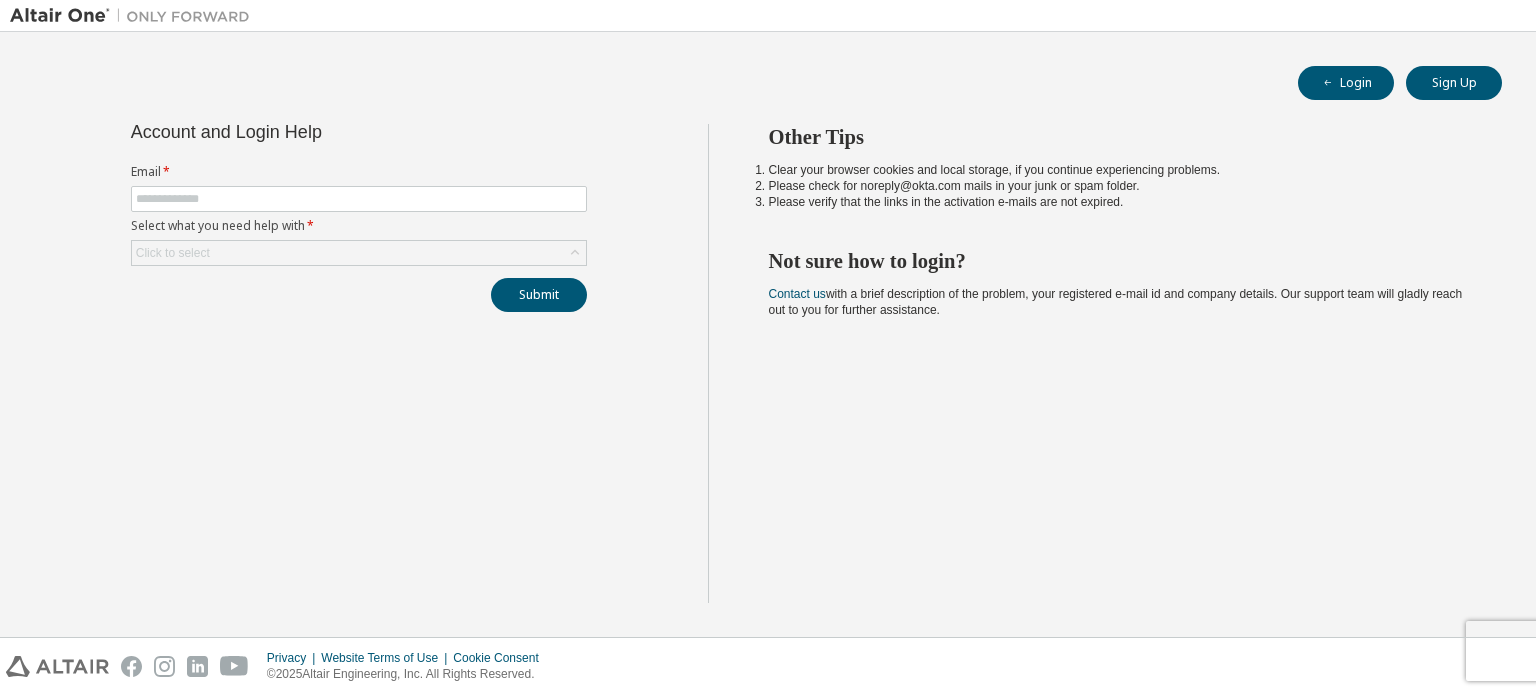 scroll, scrollTop: 0, scrollLeft: 0, axis: both 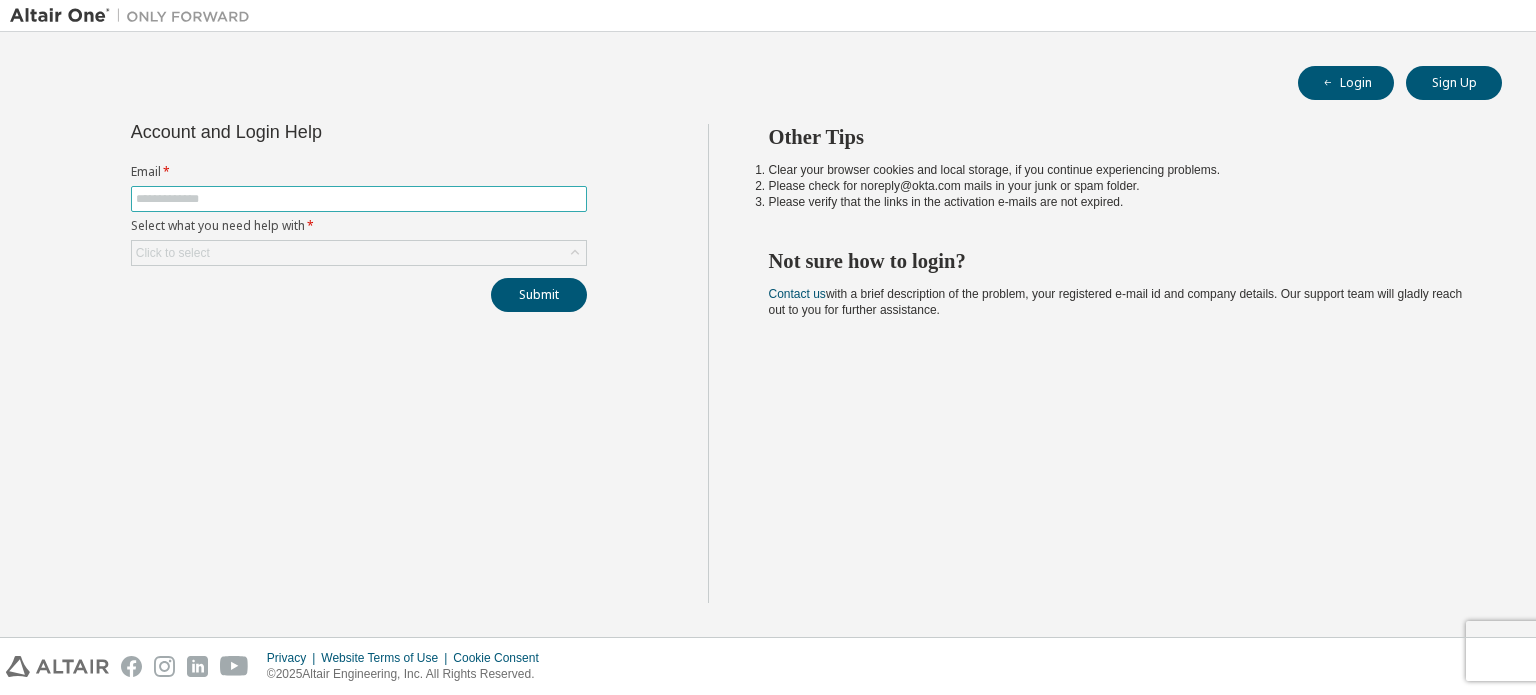 click at bounding box center (359, 199) 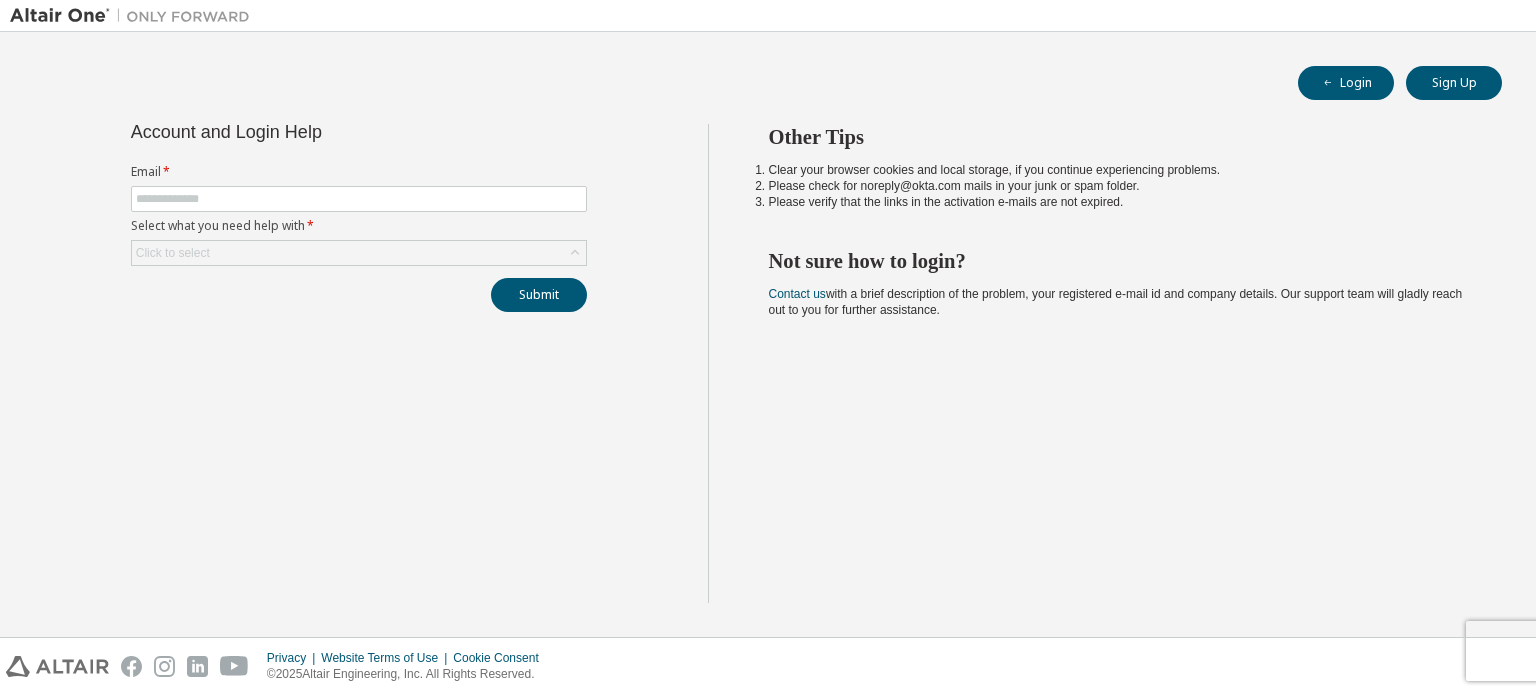 drag, startPoint x: 196, startPoint y: 334, endPoint x: 198, endPoint y: 309, distance: 25.079872 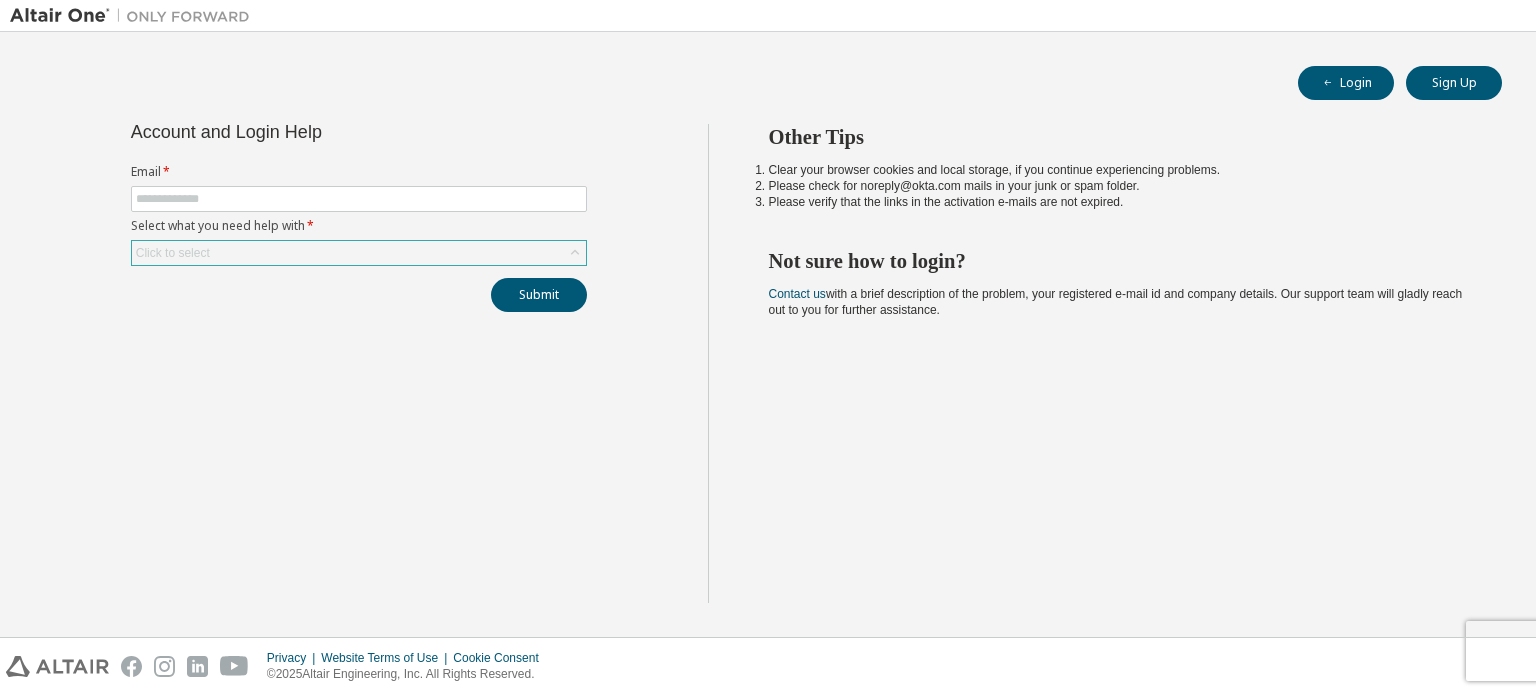 click on "Click to select" at bounding box center [173, 253] 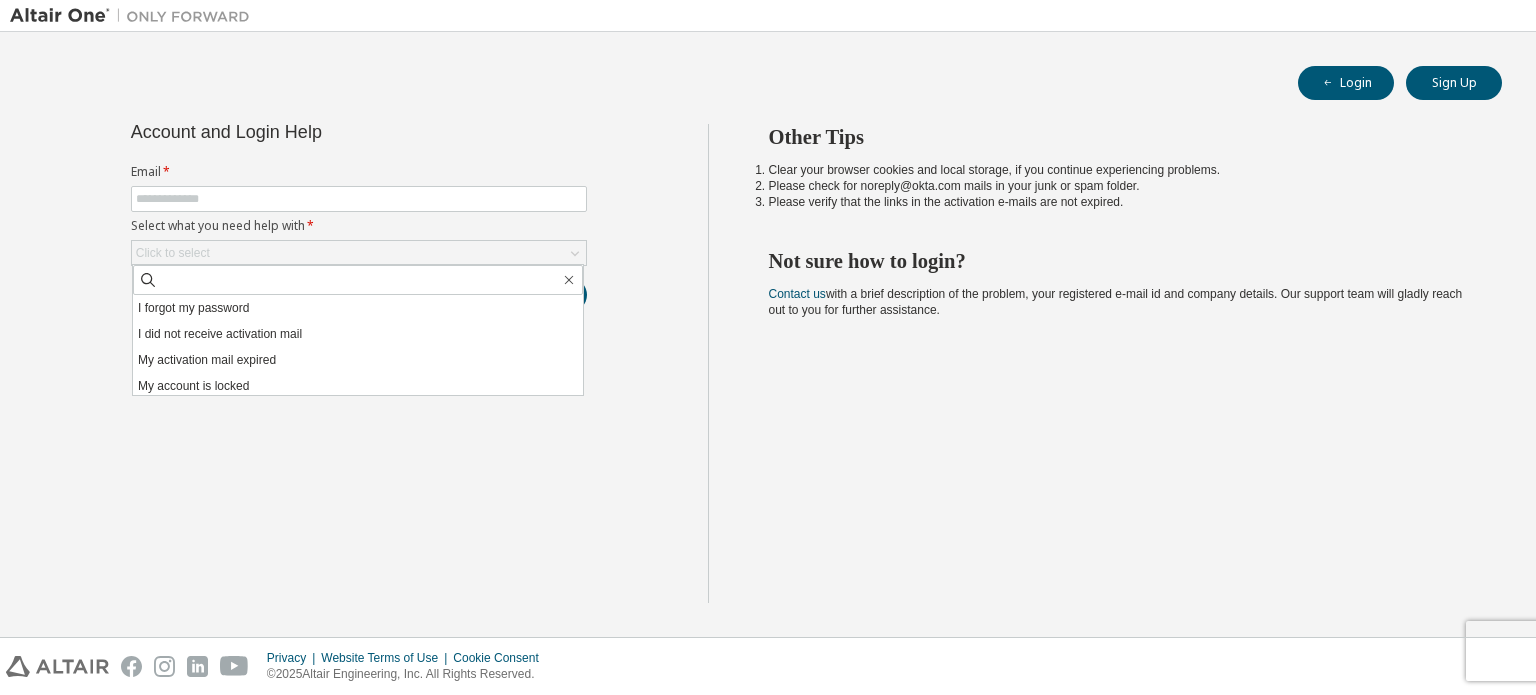 drag, startPoint x: 213, startPoint y: 311, endPoint x: 236, endPoint y: 266, distance: 50.537113 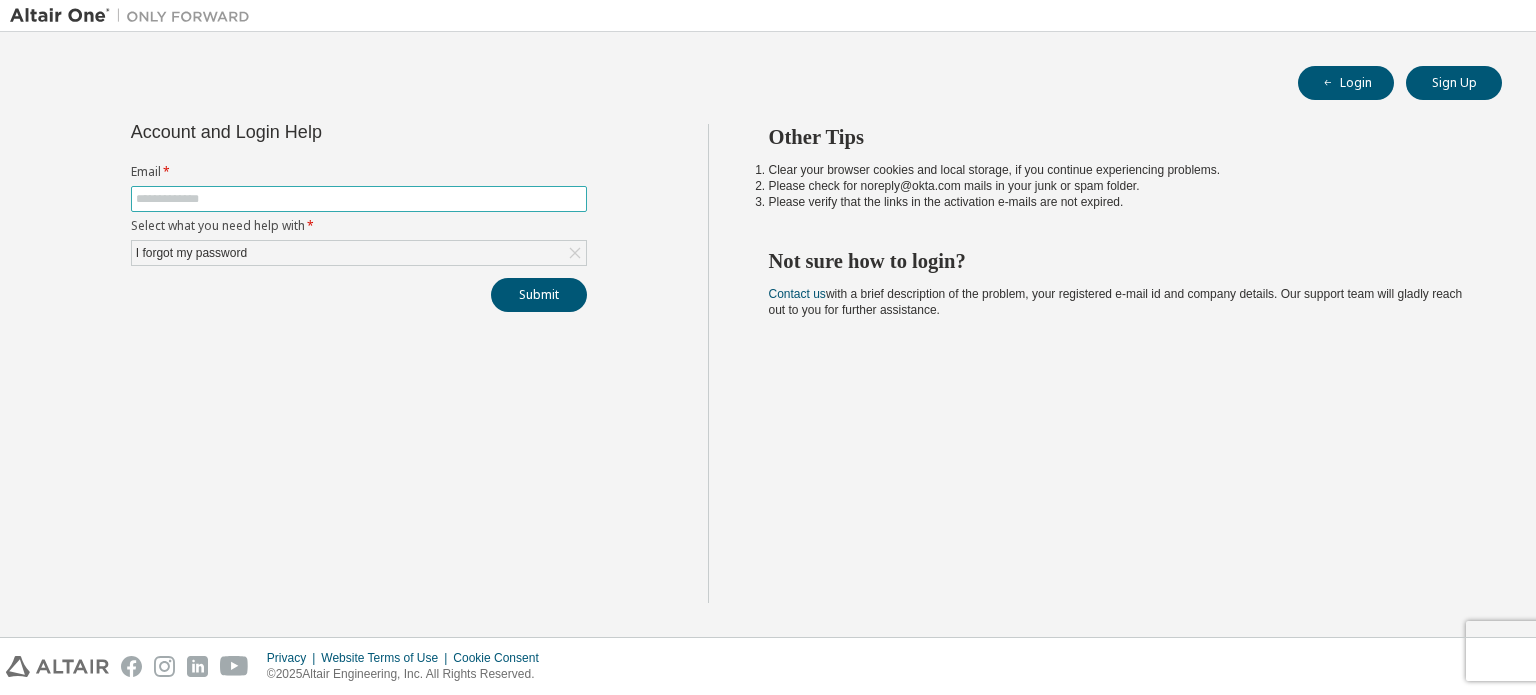 click at bounding box center (359, 199) 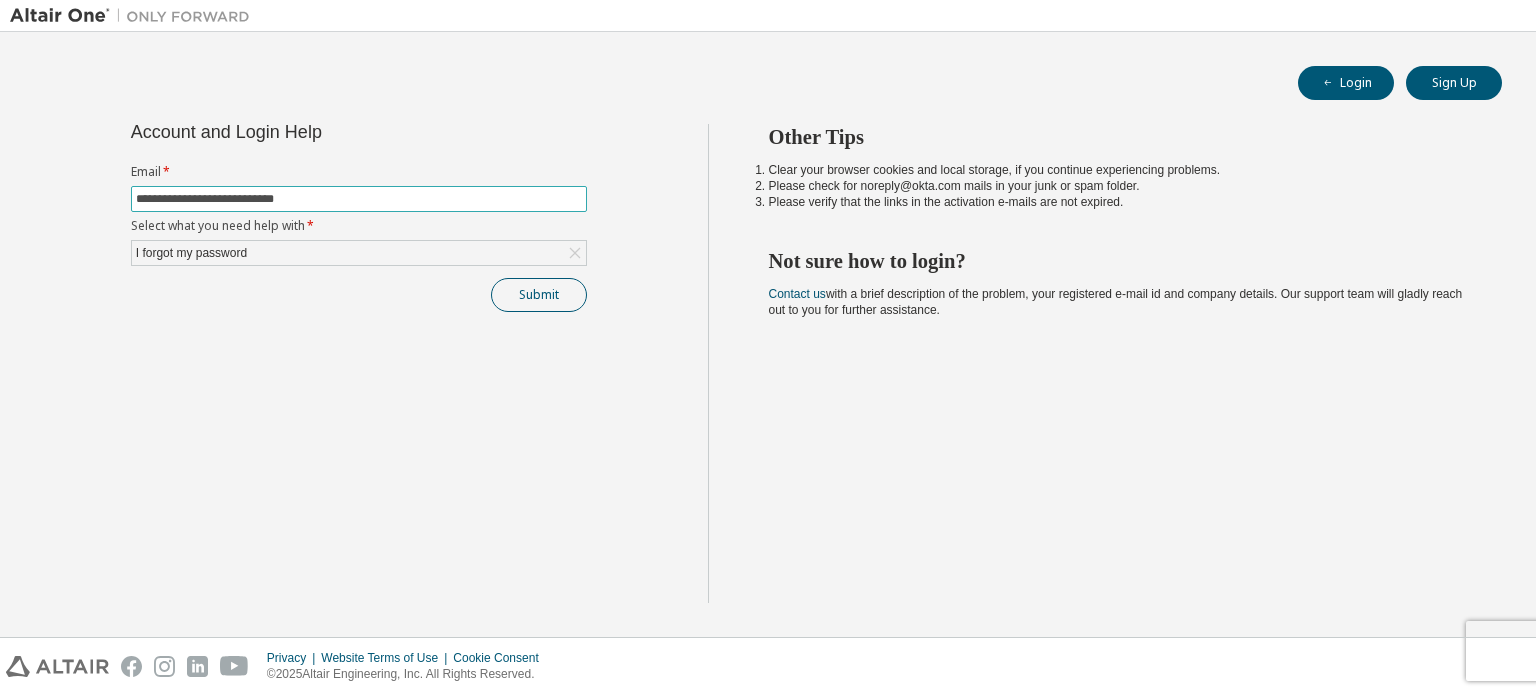 type on "**********" 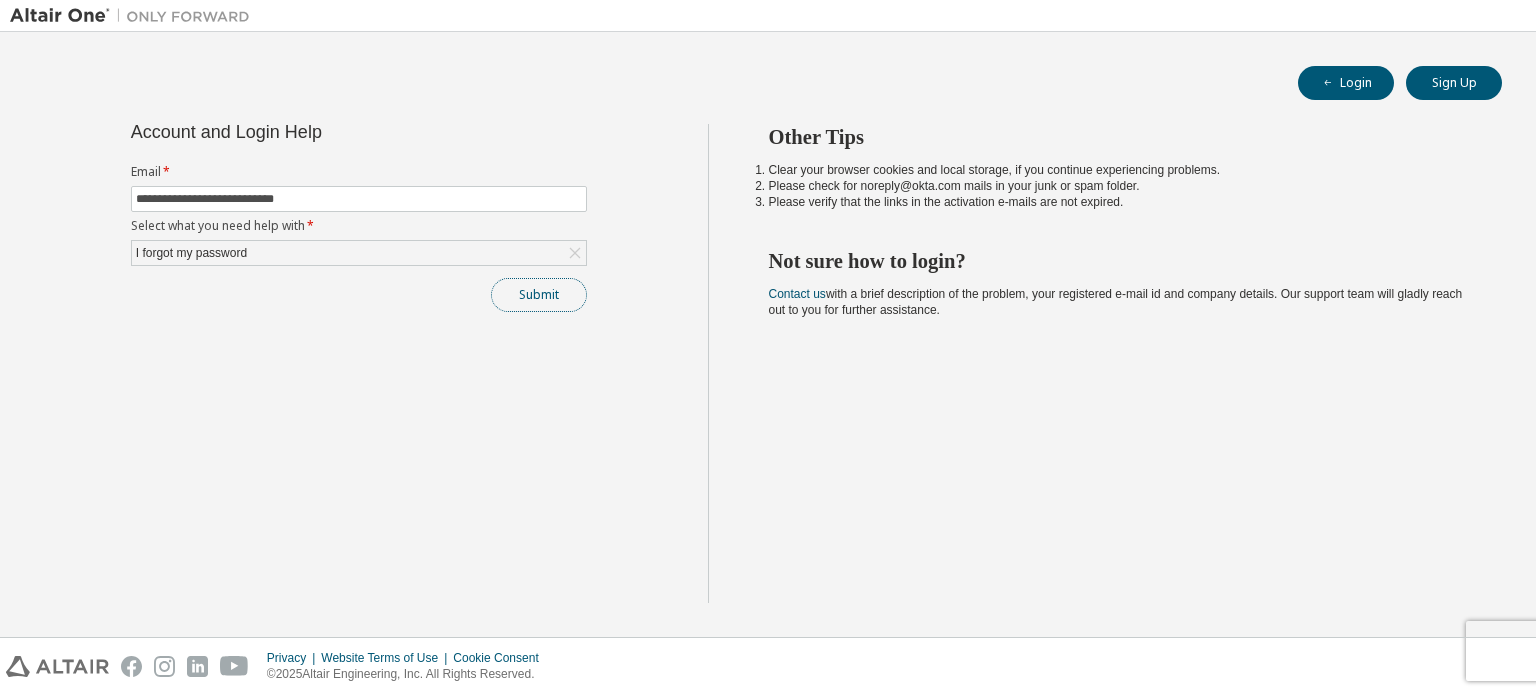 click on "Submit" at bounding box center (539, 295) 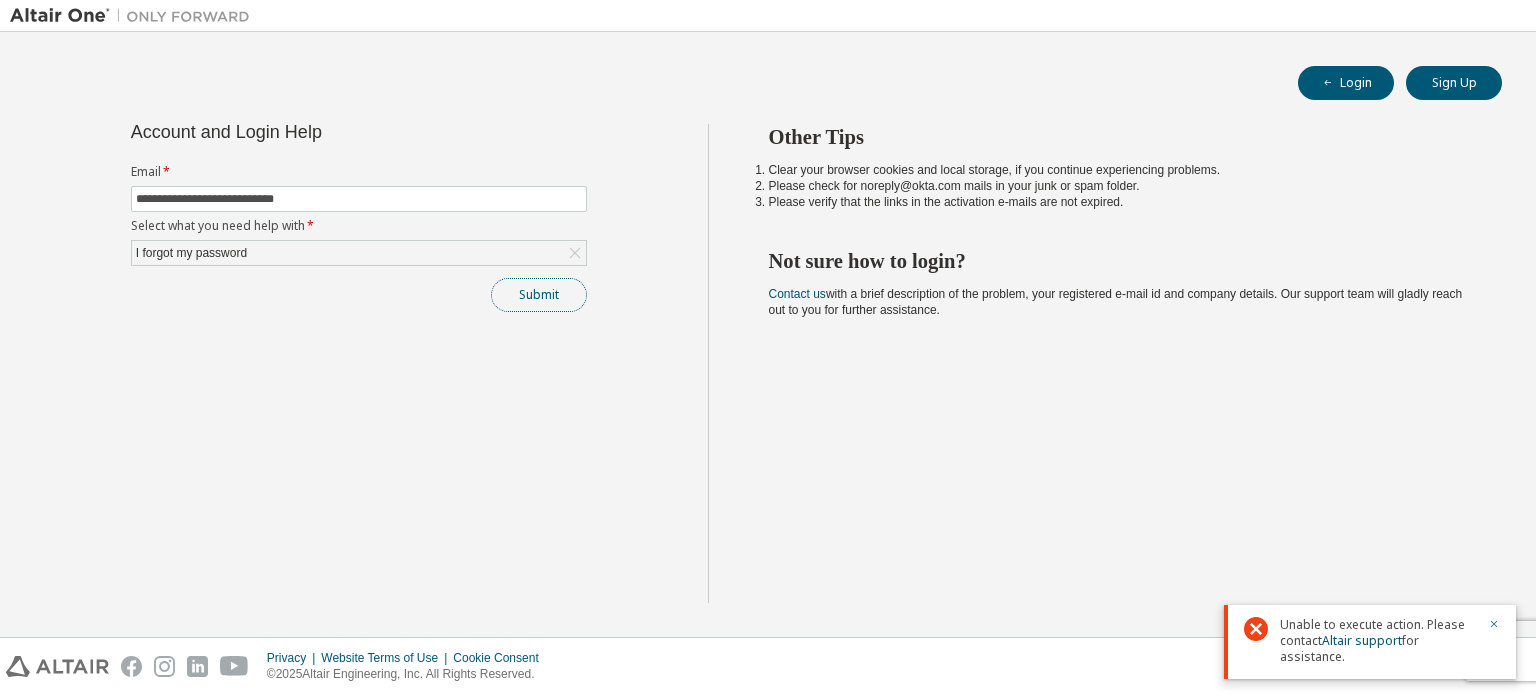 click on "Submit" at bounding box center (539, 295) 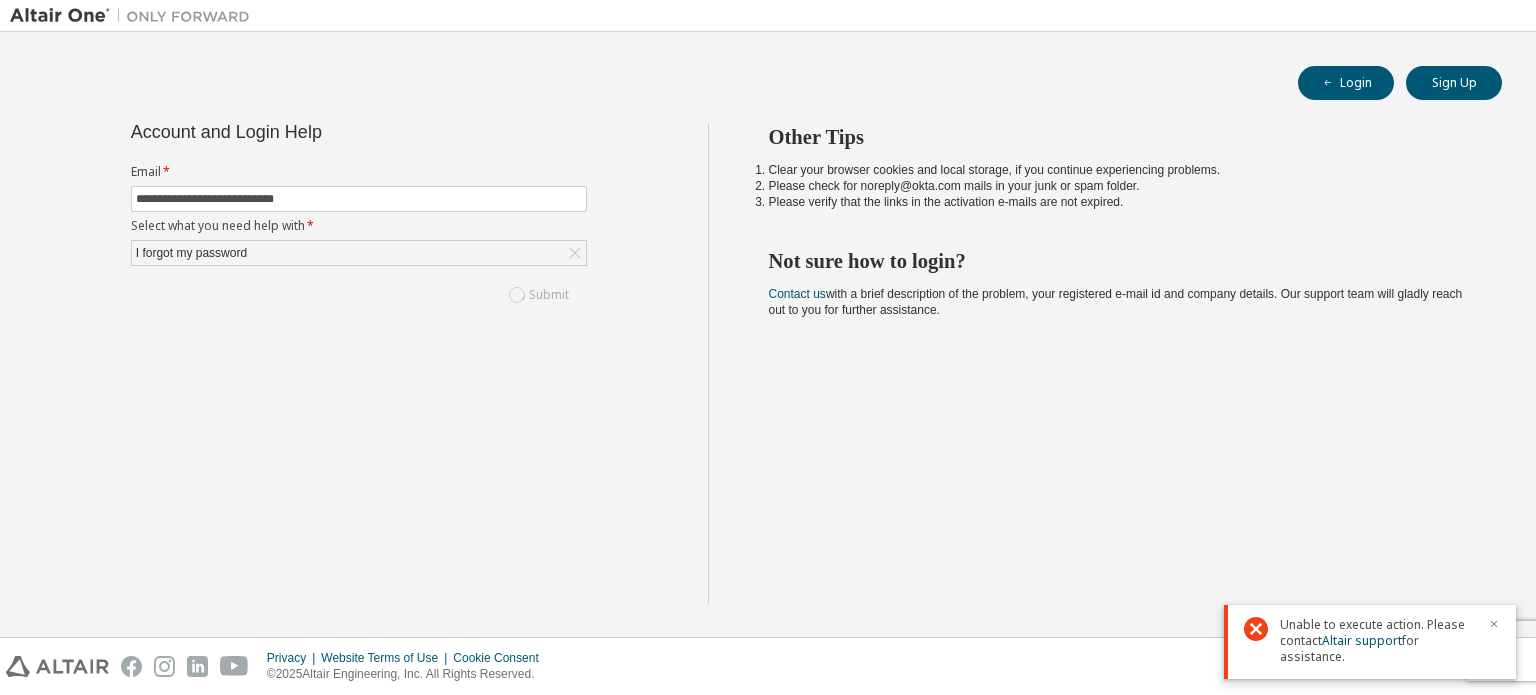 click 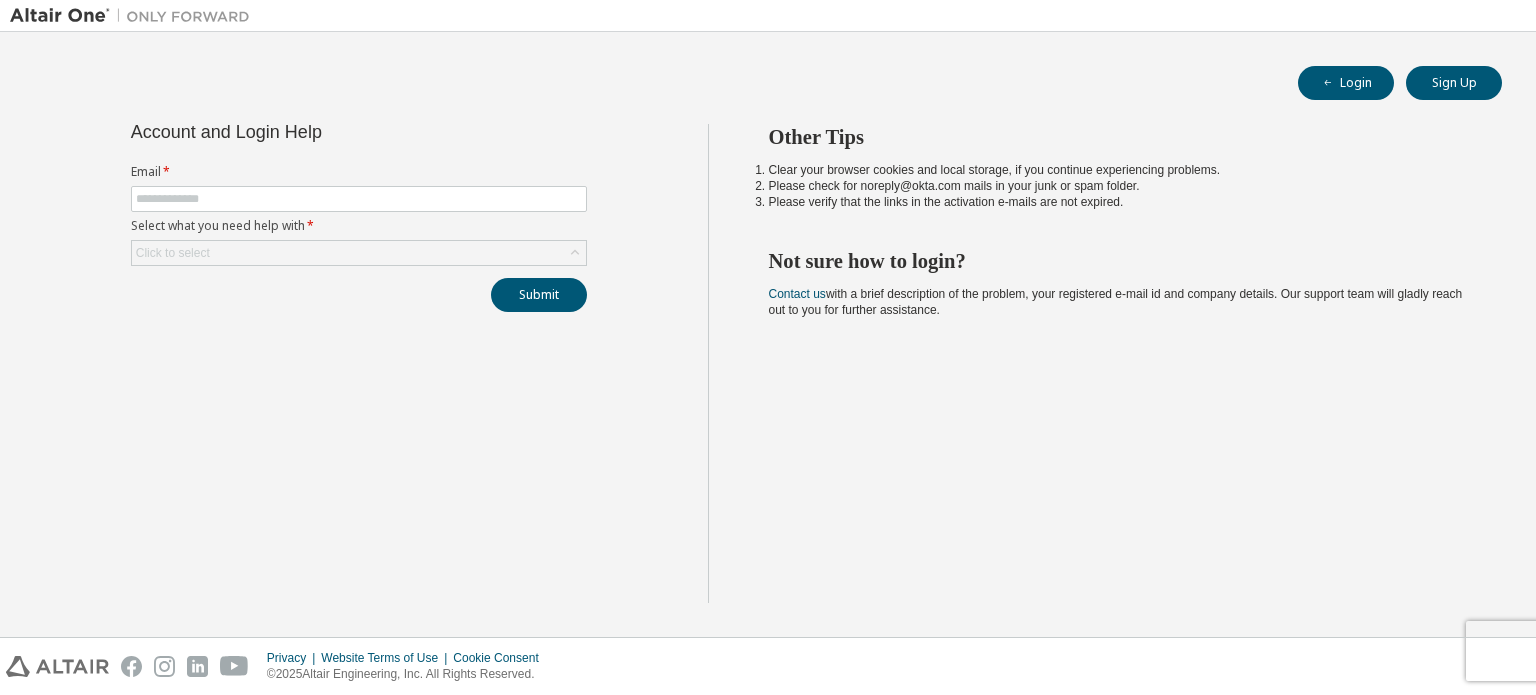 scroll, scrollTop: 0, scrollLeft: 0, axis: both 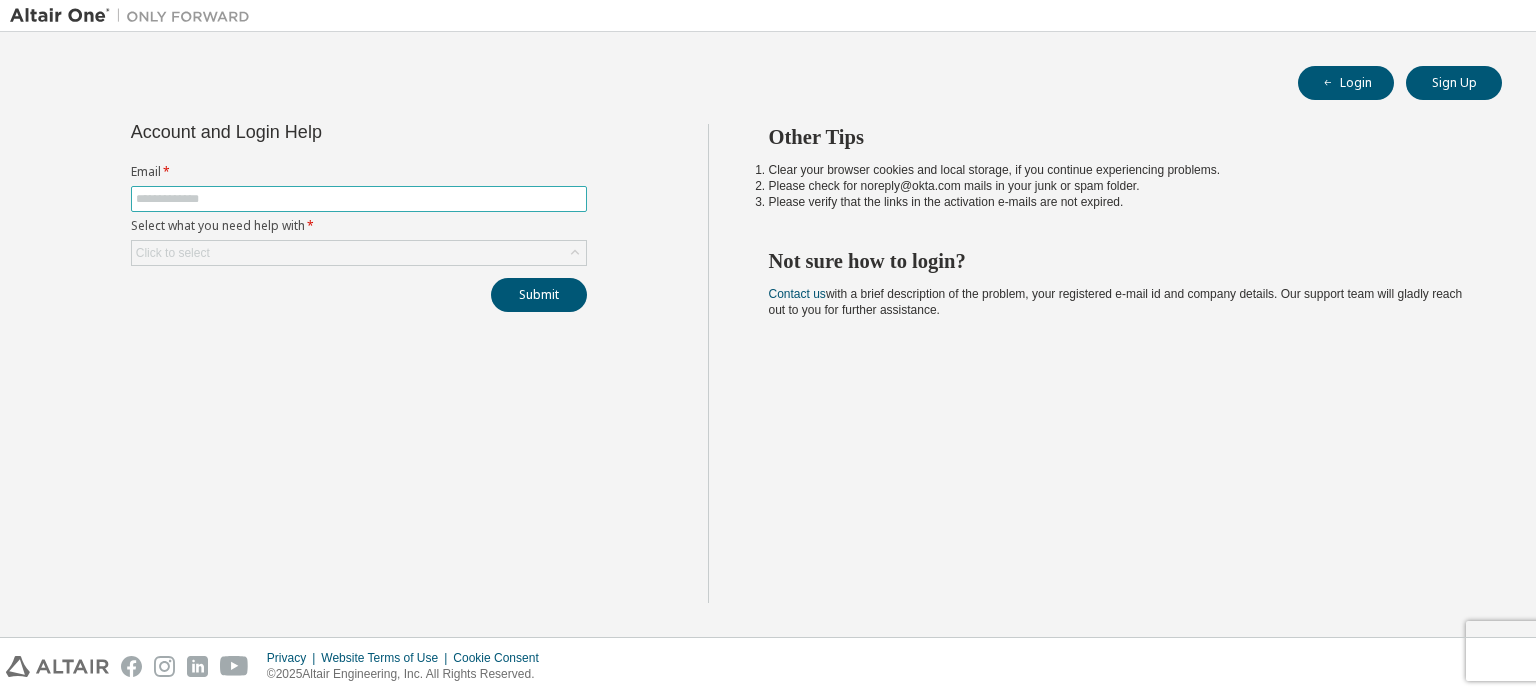 click at bounding box center (359, 199) 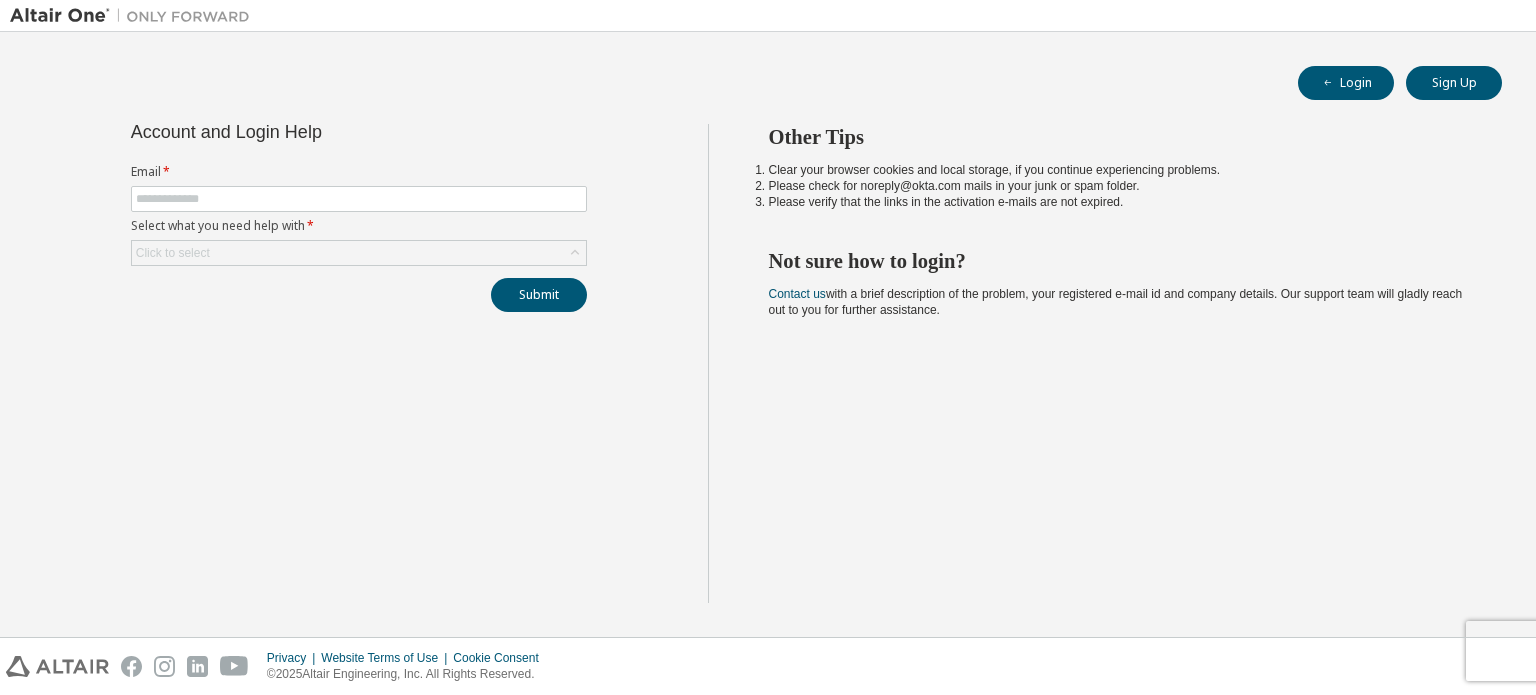 drag, startPoint x: 312, startPoint y: 330, endPoint x: 295, endPoint y: 328, distance: 17.117243 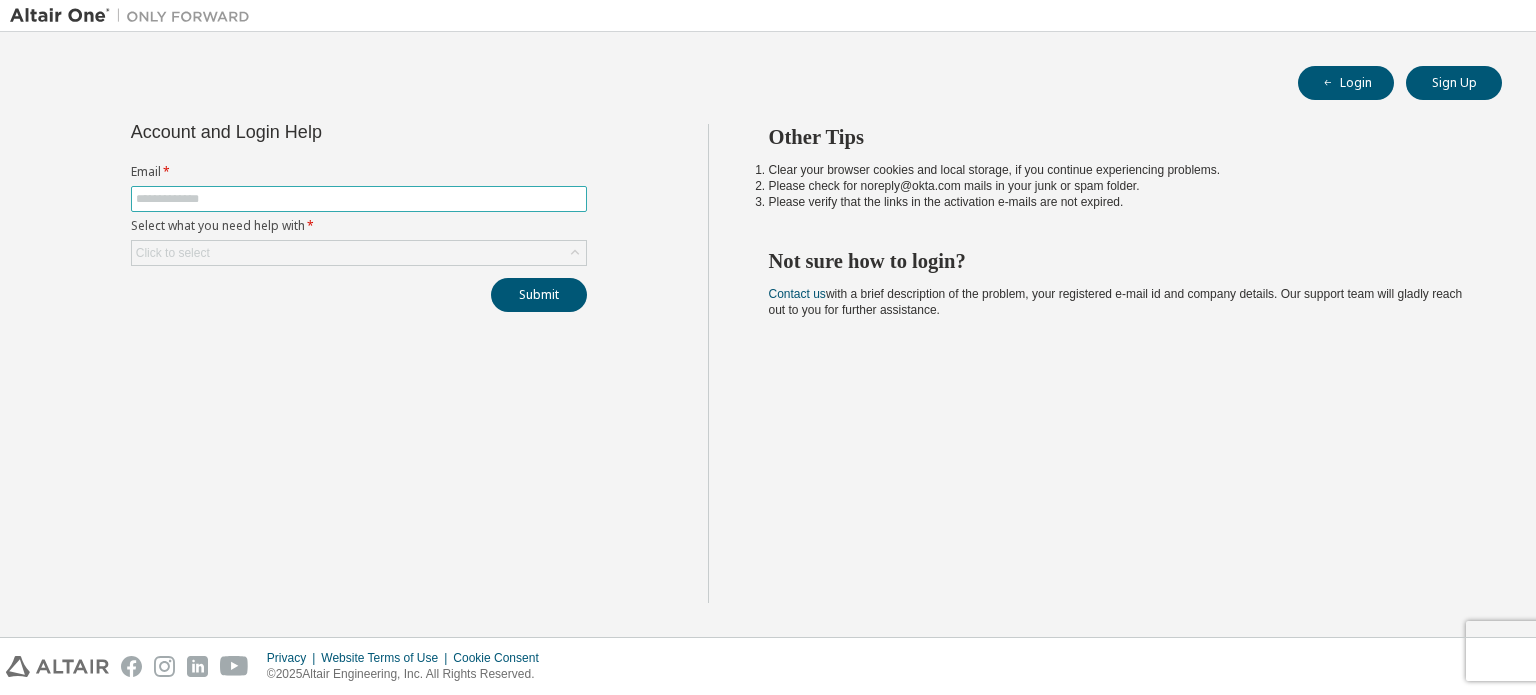 click at bounding box center (359, 199) 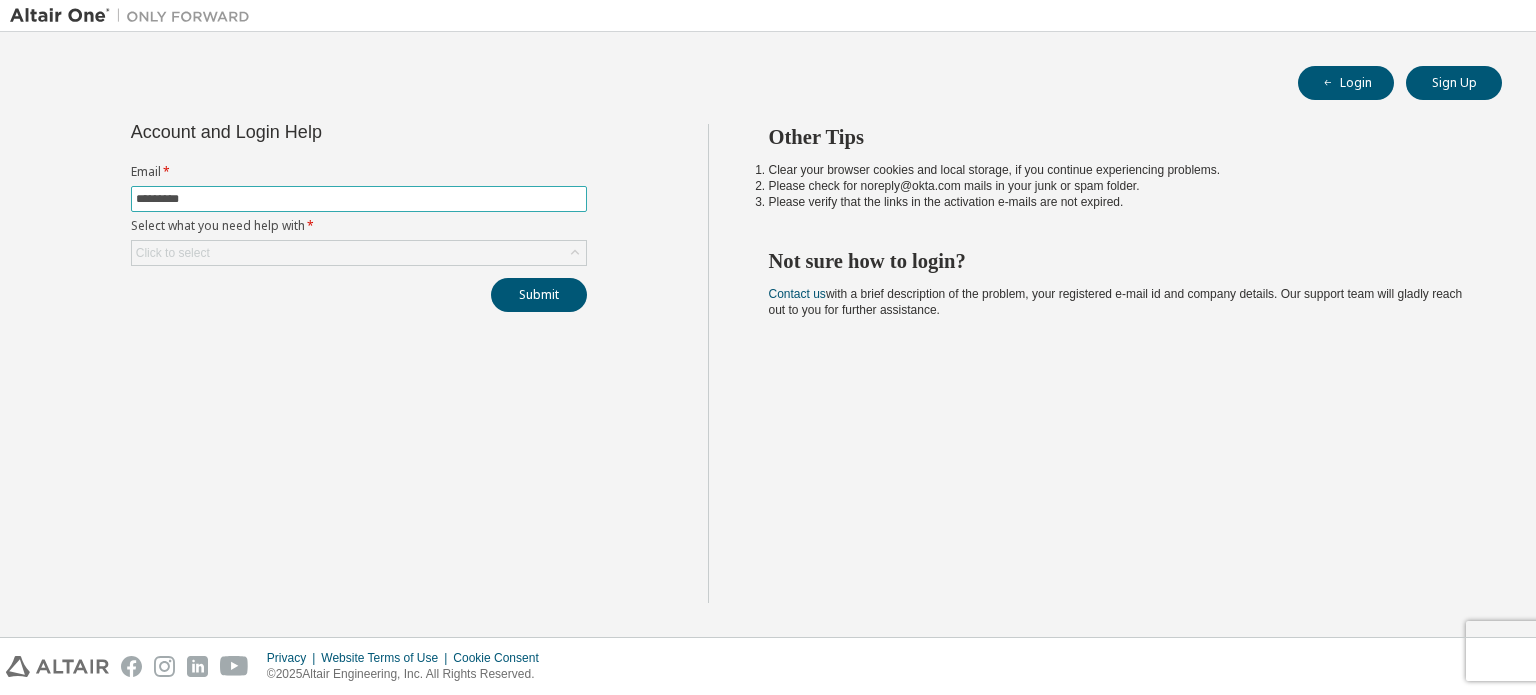 type on "**********" 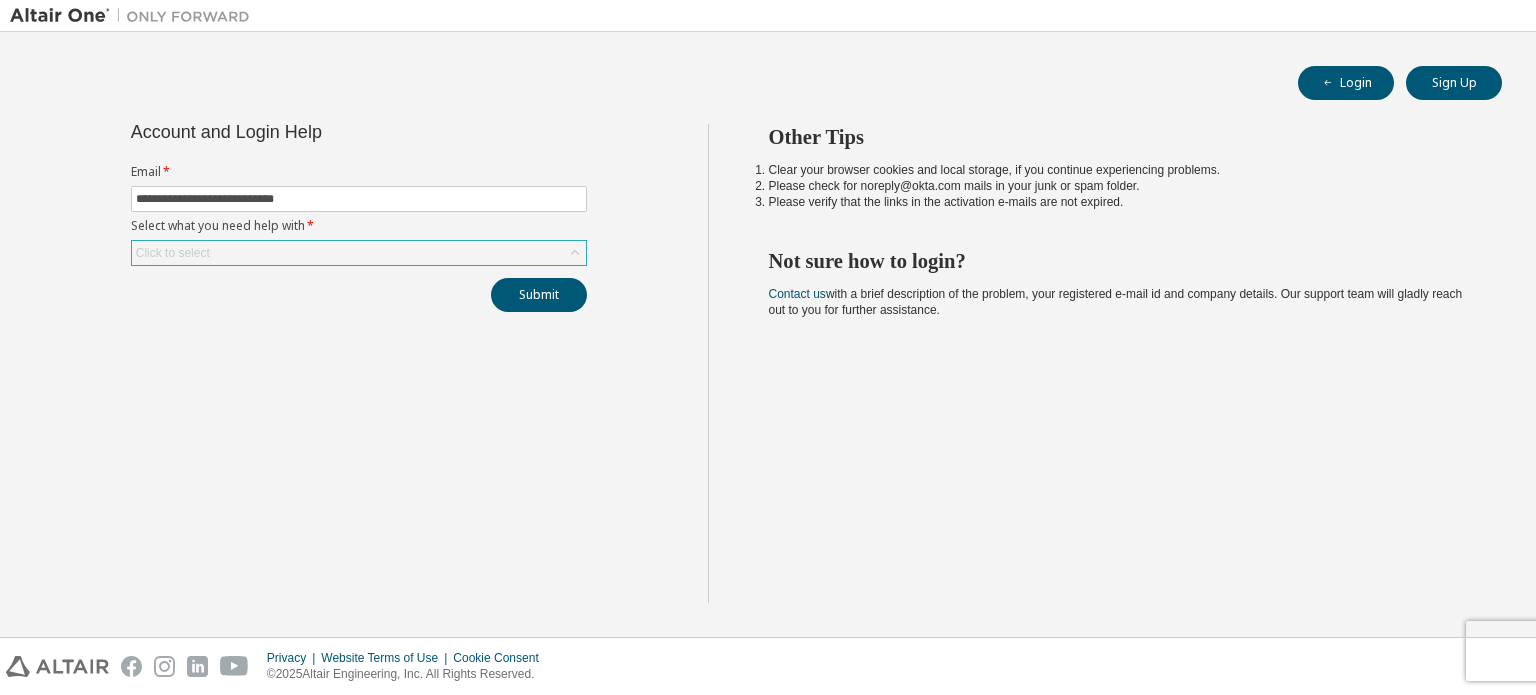 click on "Click to select" at bounding box center [359, 253] 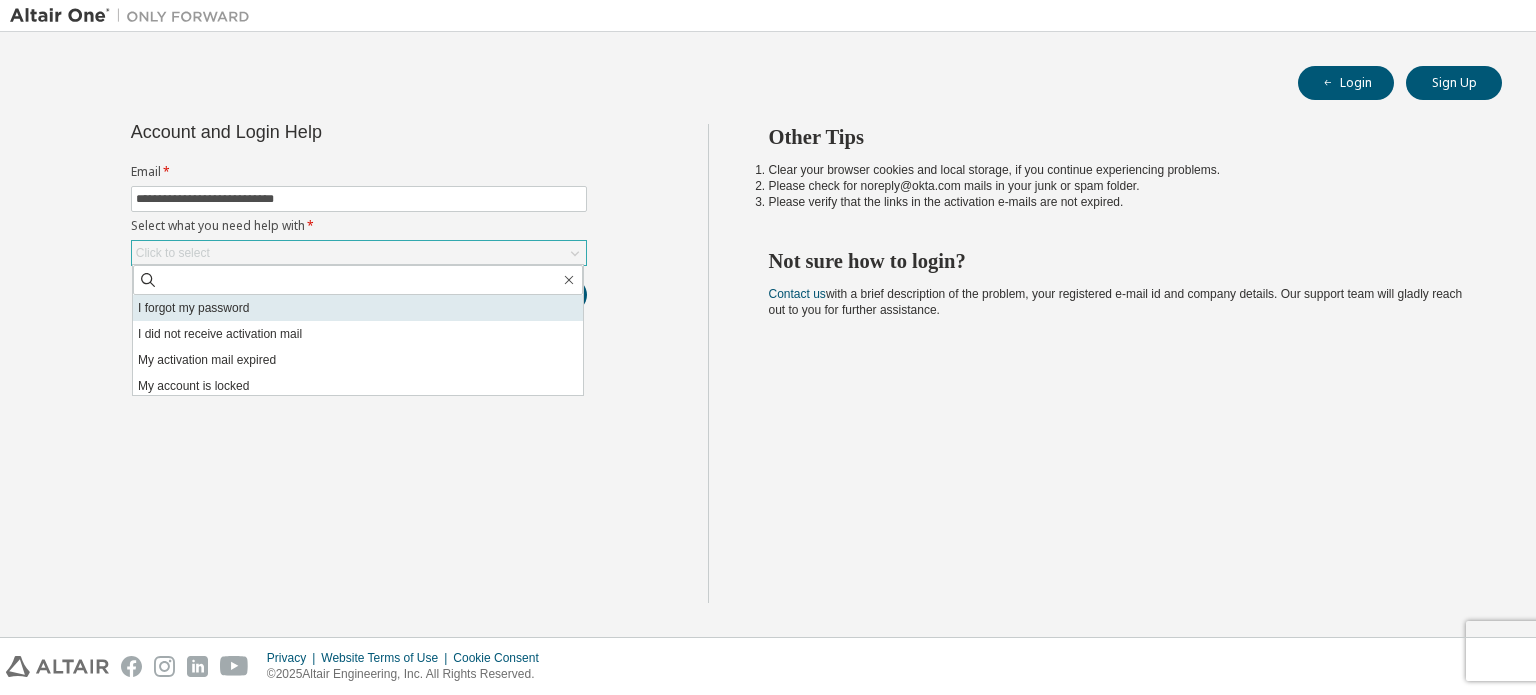 click on "I forgot my password" at bounding box center [358, 308] 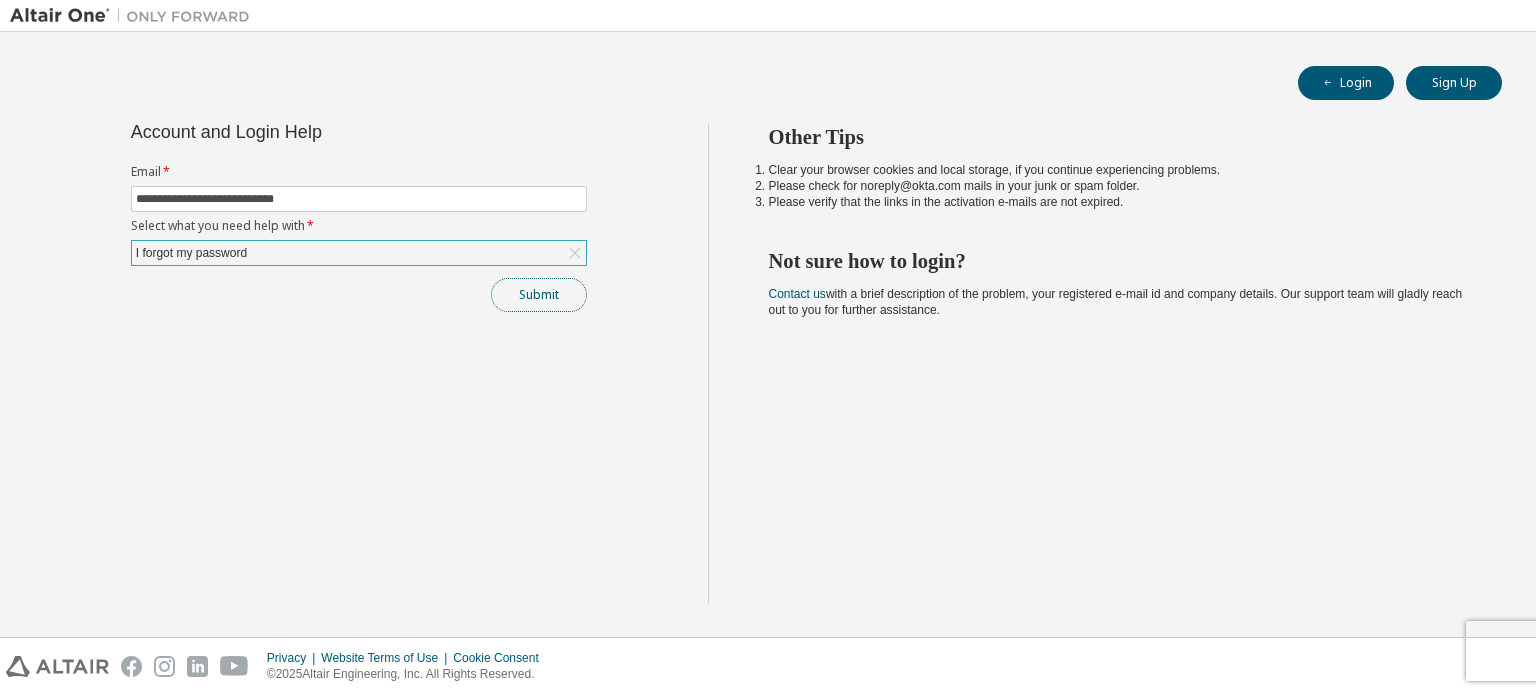 click on "Submit" at bounding box center [539, 295] 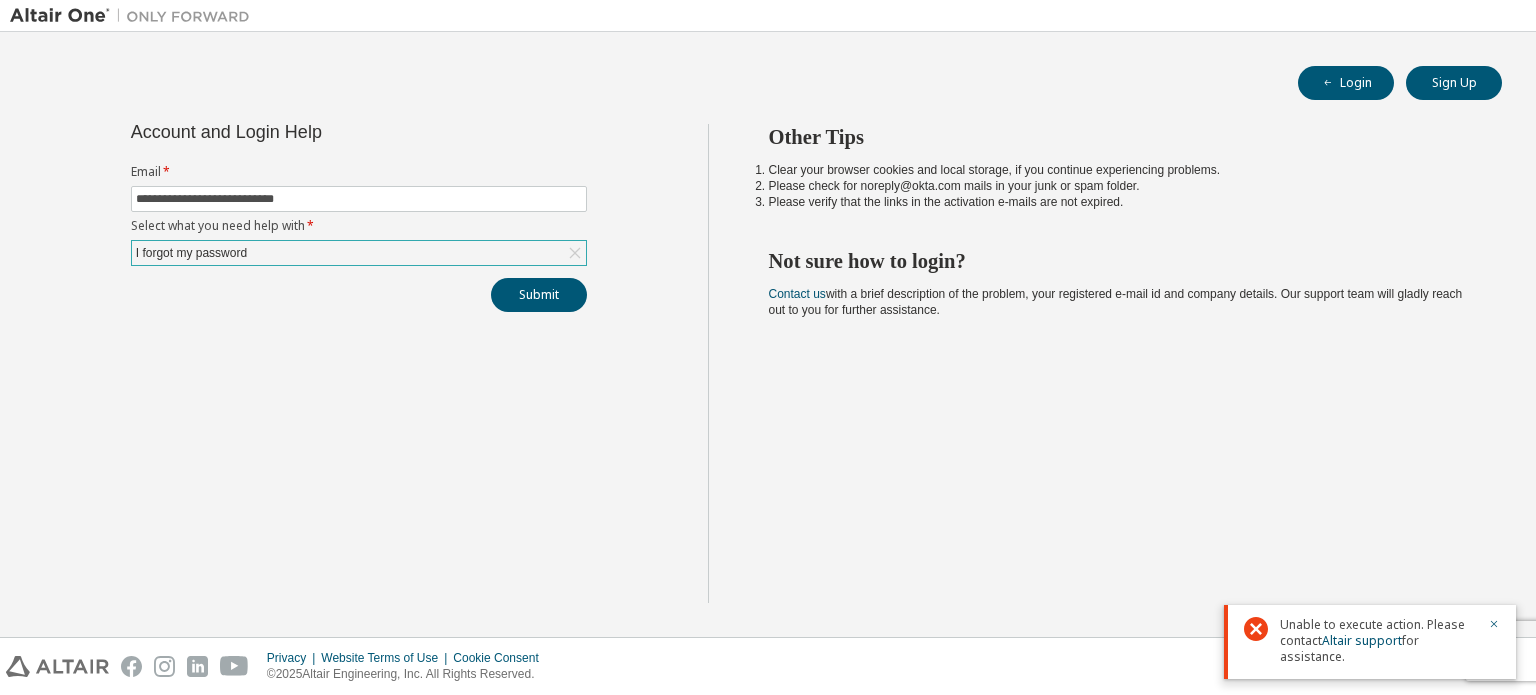 drag, startPoint x: 546, startPoint y: 549, endPoint x: 604, endPoint y: 498, distance: 77.23341 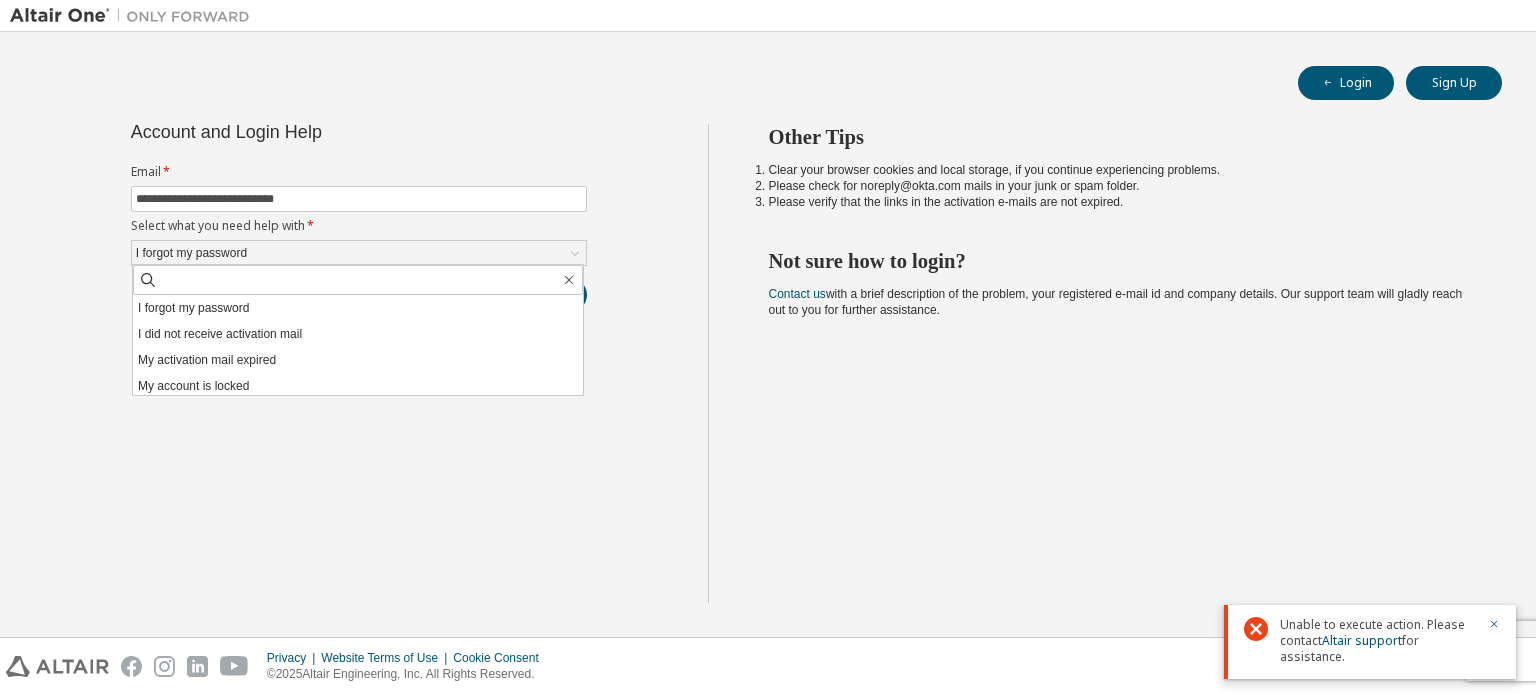 click on "**********" at bounding box center [359, 363] 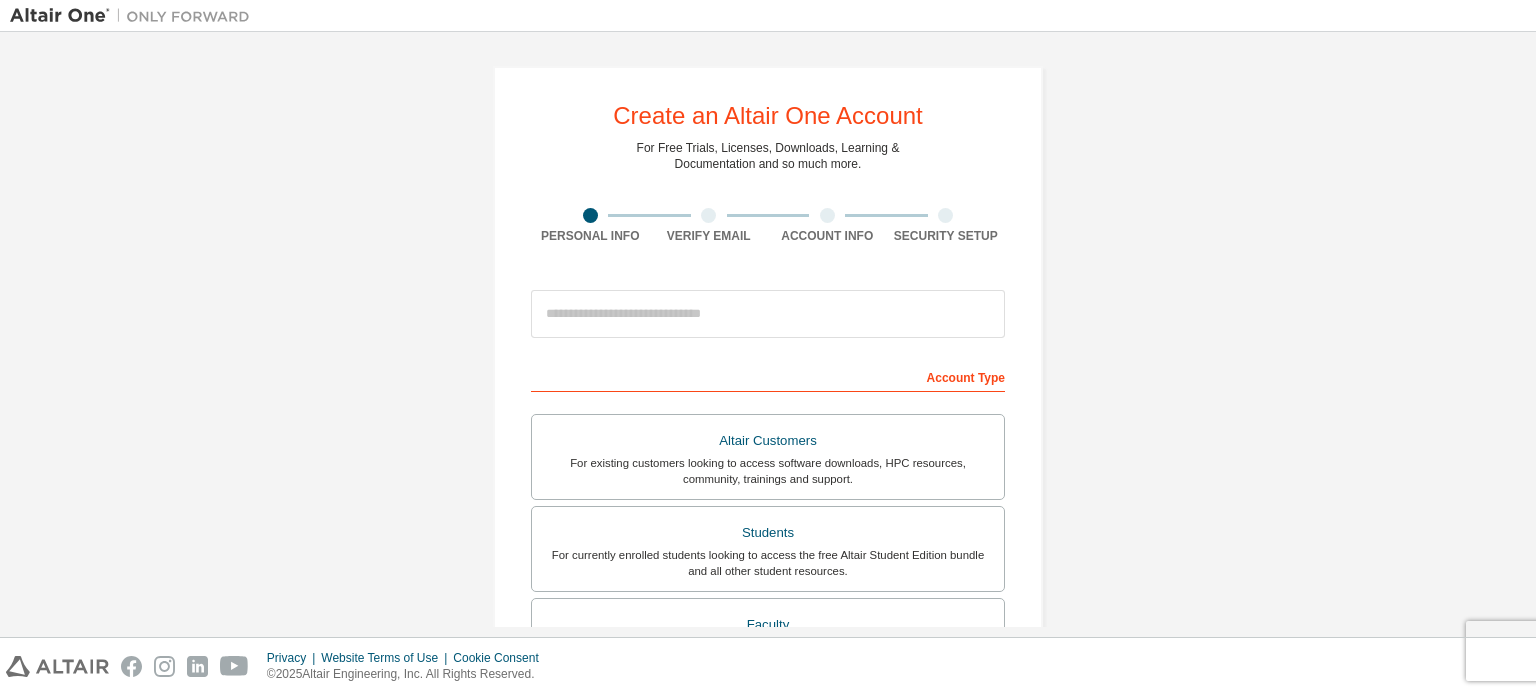scroll, scrollTop: 0, scrollLeft: 0, axis: both 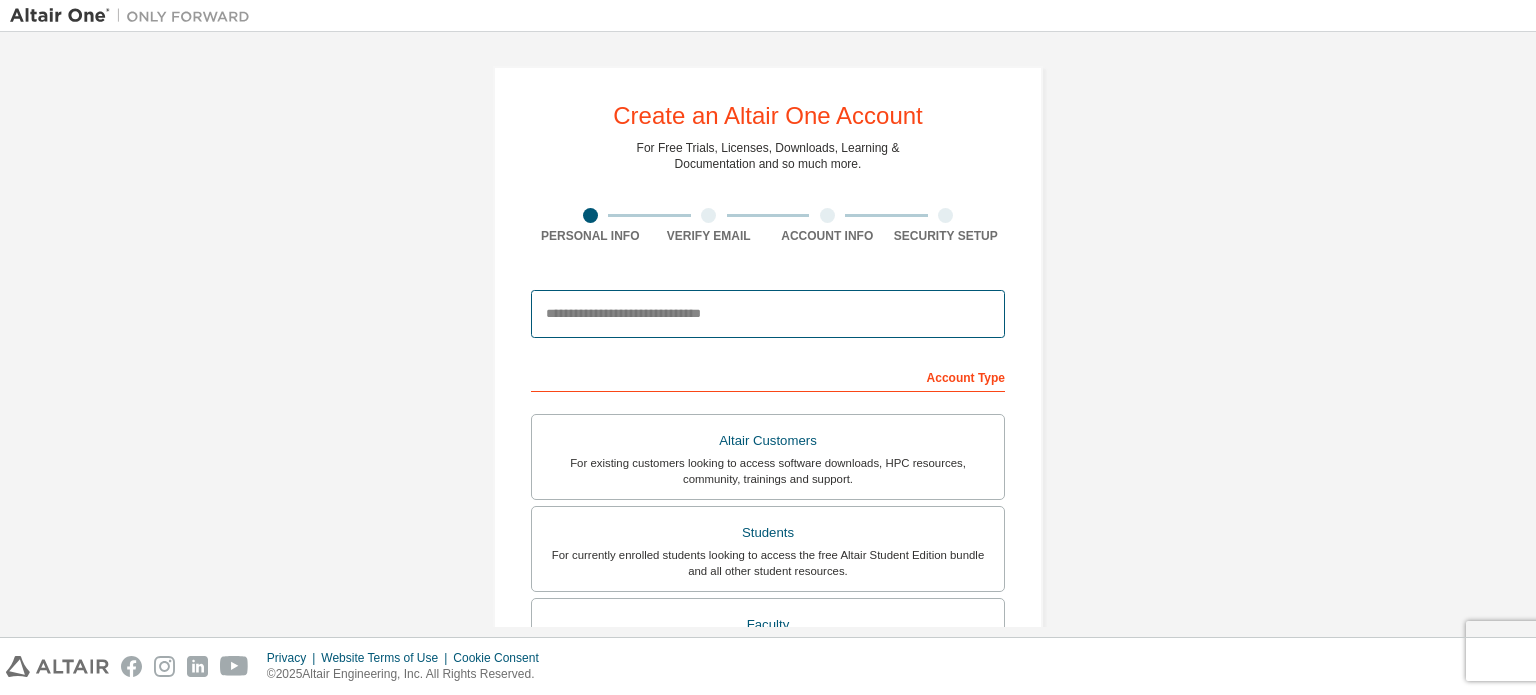 click at bounding box center [768, 314] 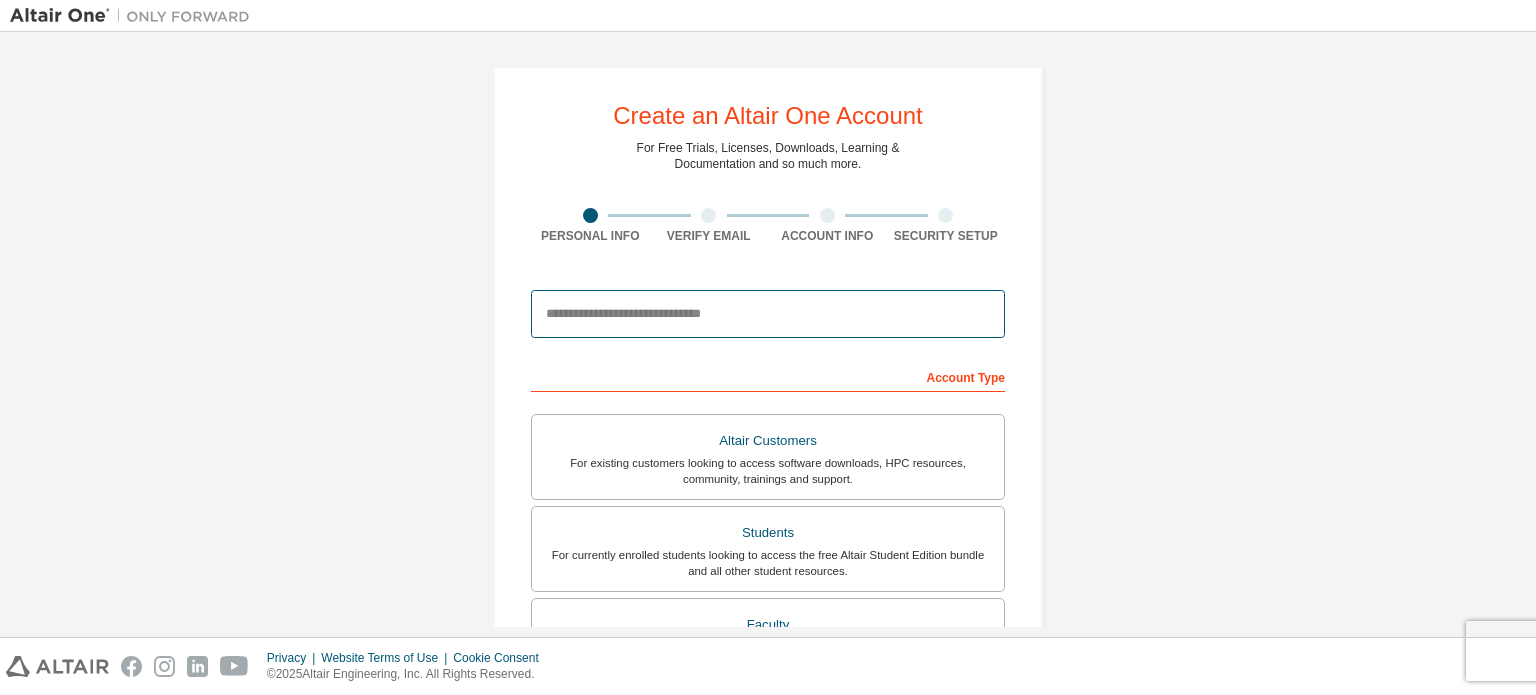 click at bounding box center (768, 314) 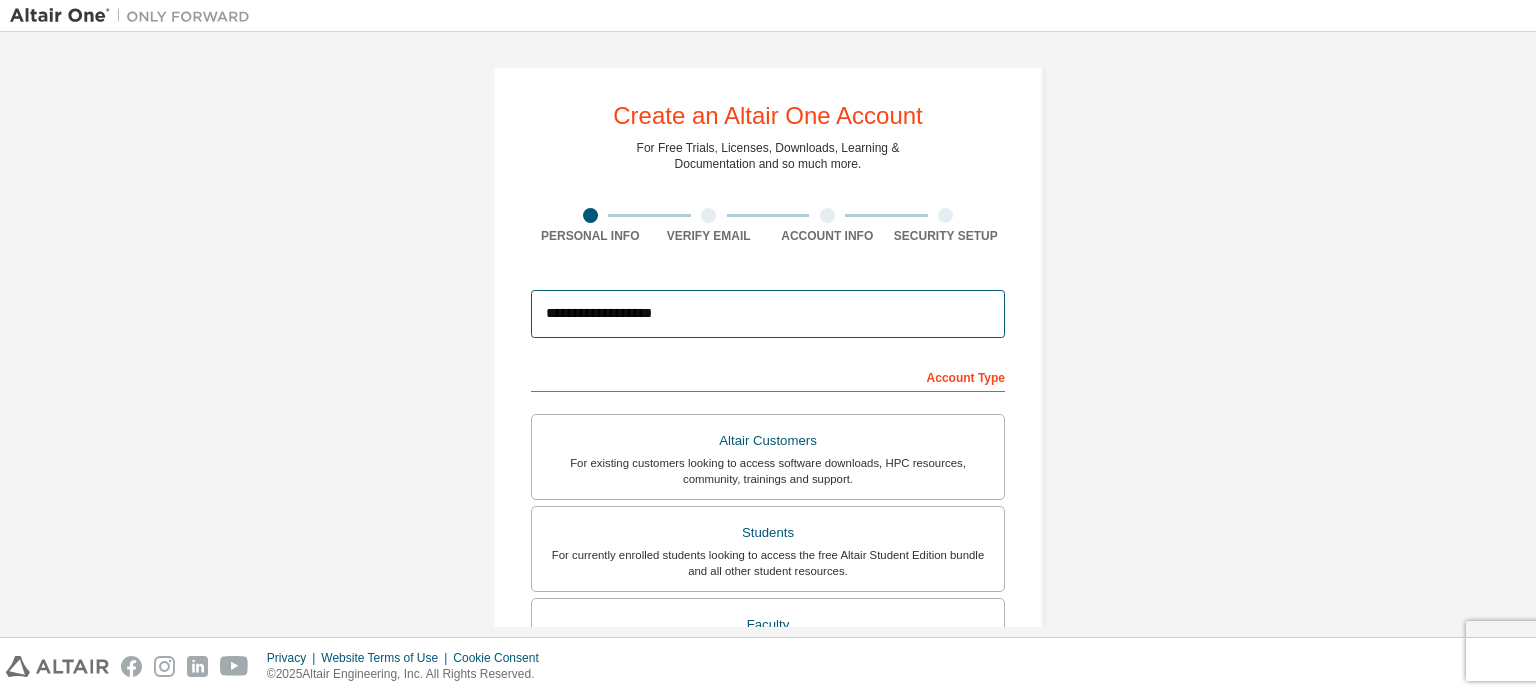 type on "**********" 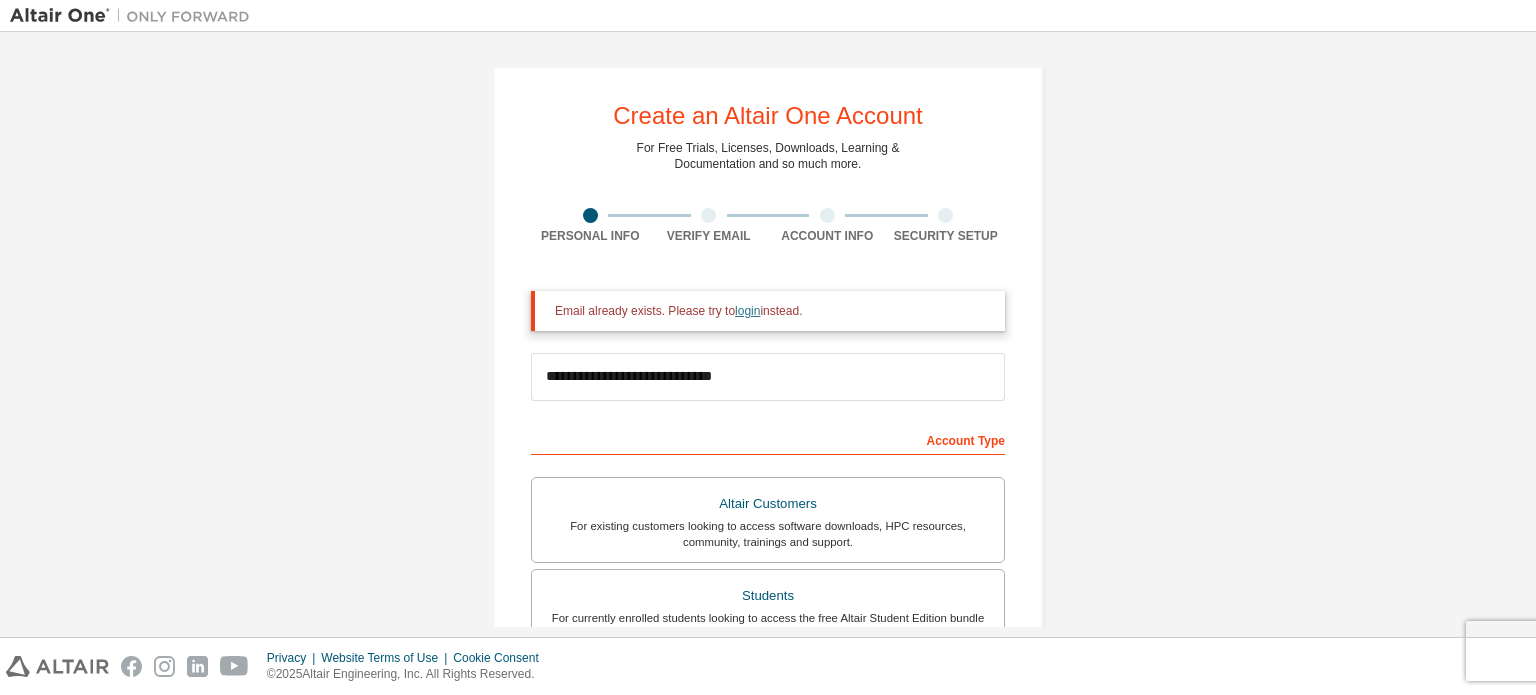 click on "login" at bounding box center [747, 311] 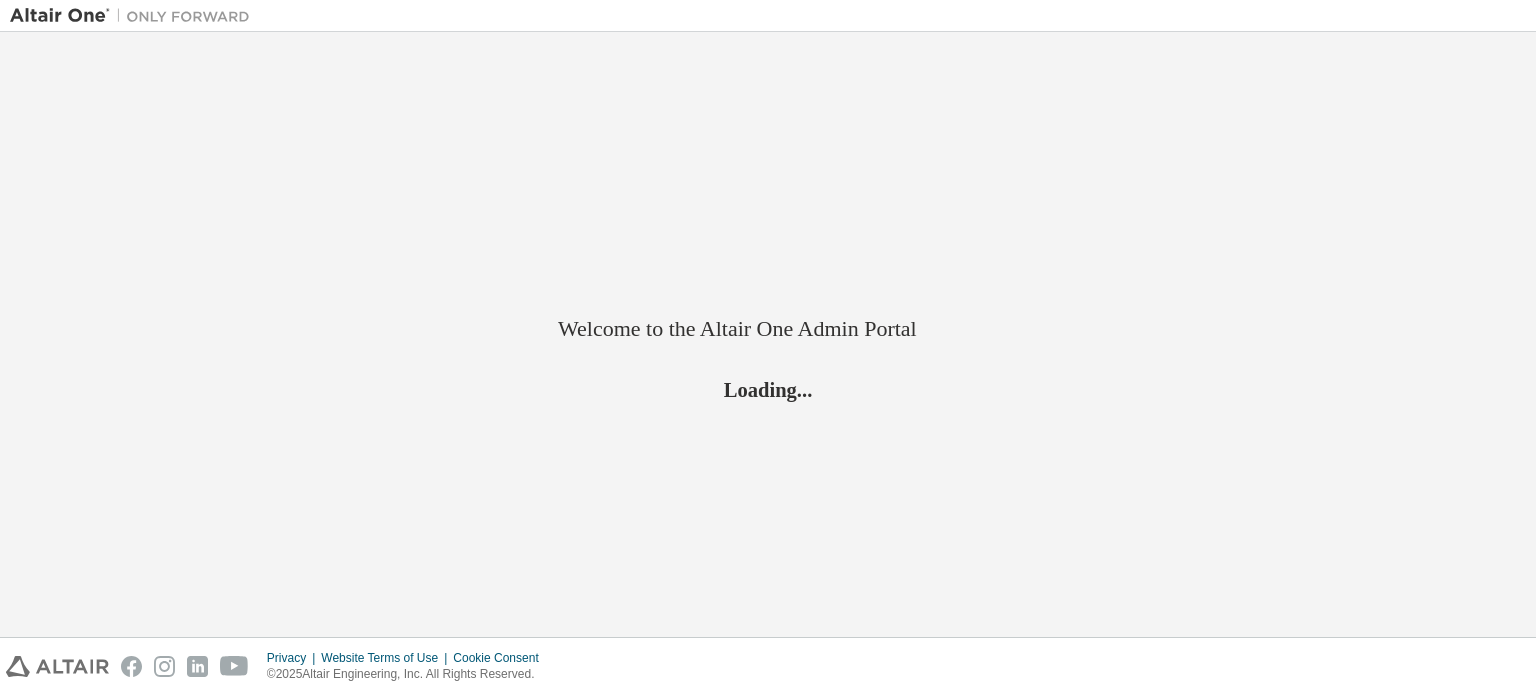 scroll, scrollTop: 0, scrollLeft: 0, axis: both 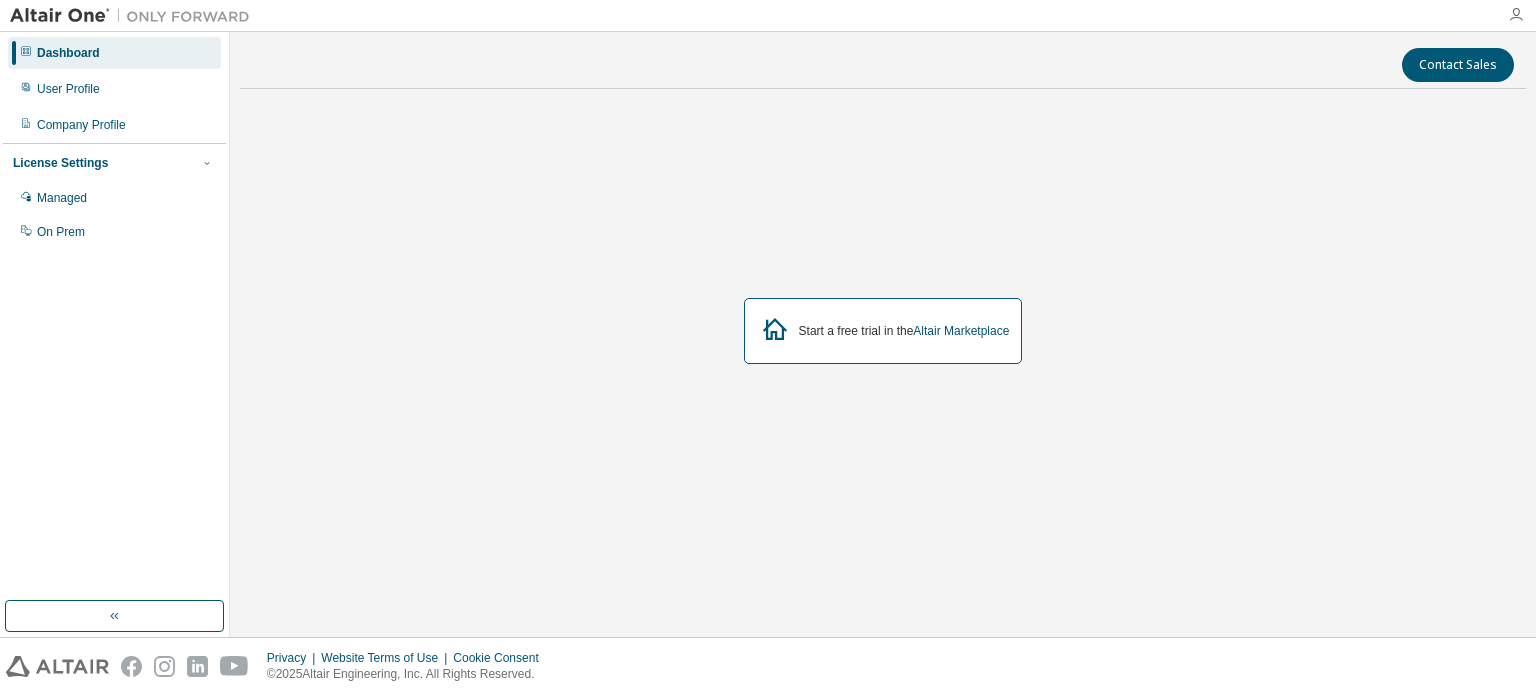 click at bounding box center (1516, 15) 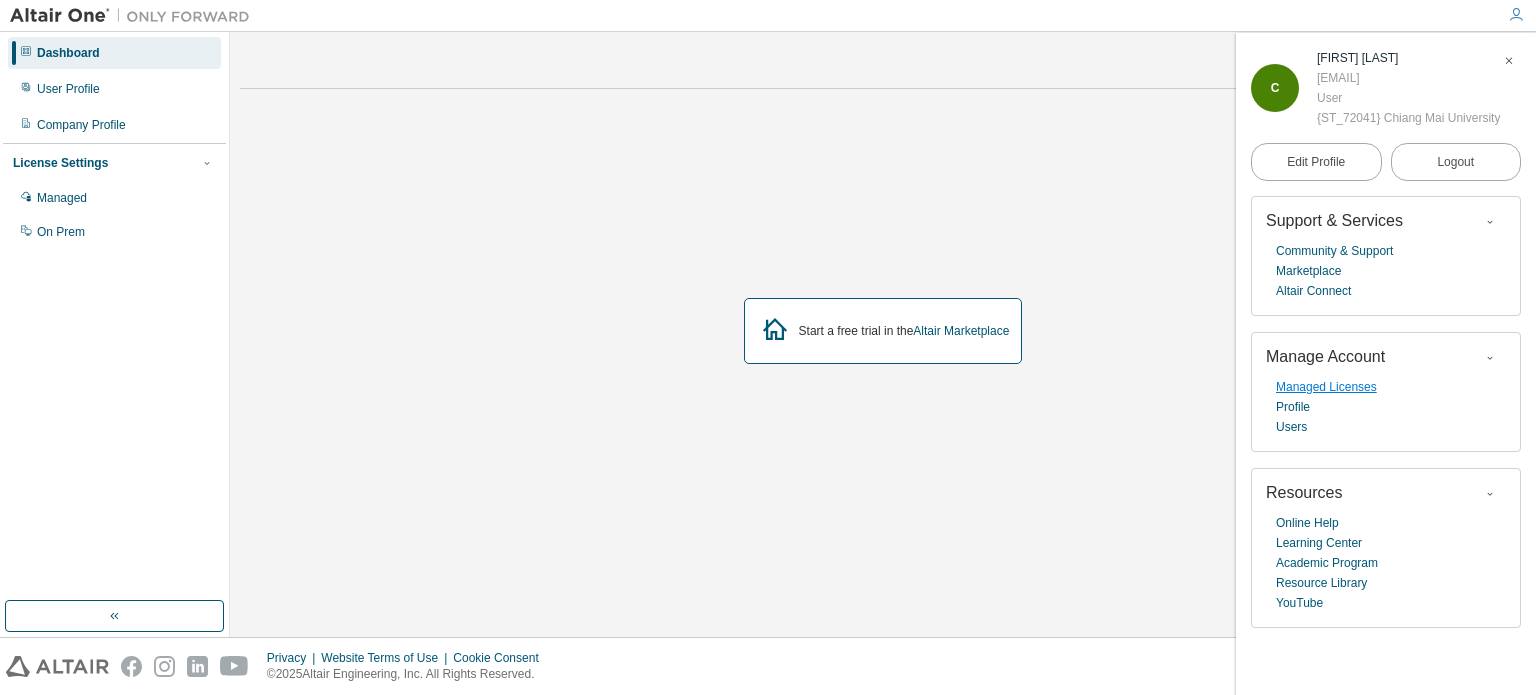 click on "Managed Licenses" at bounding box center [1326, 387] 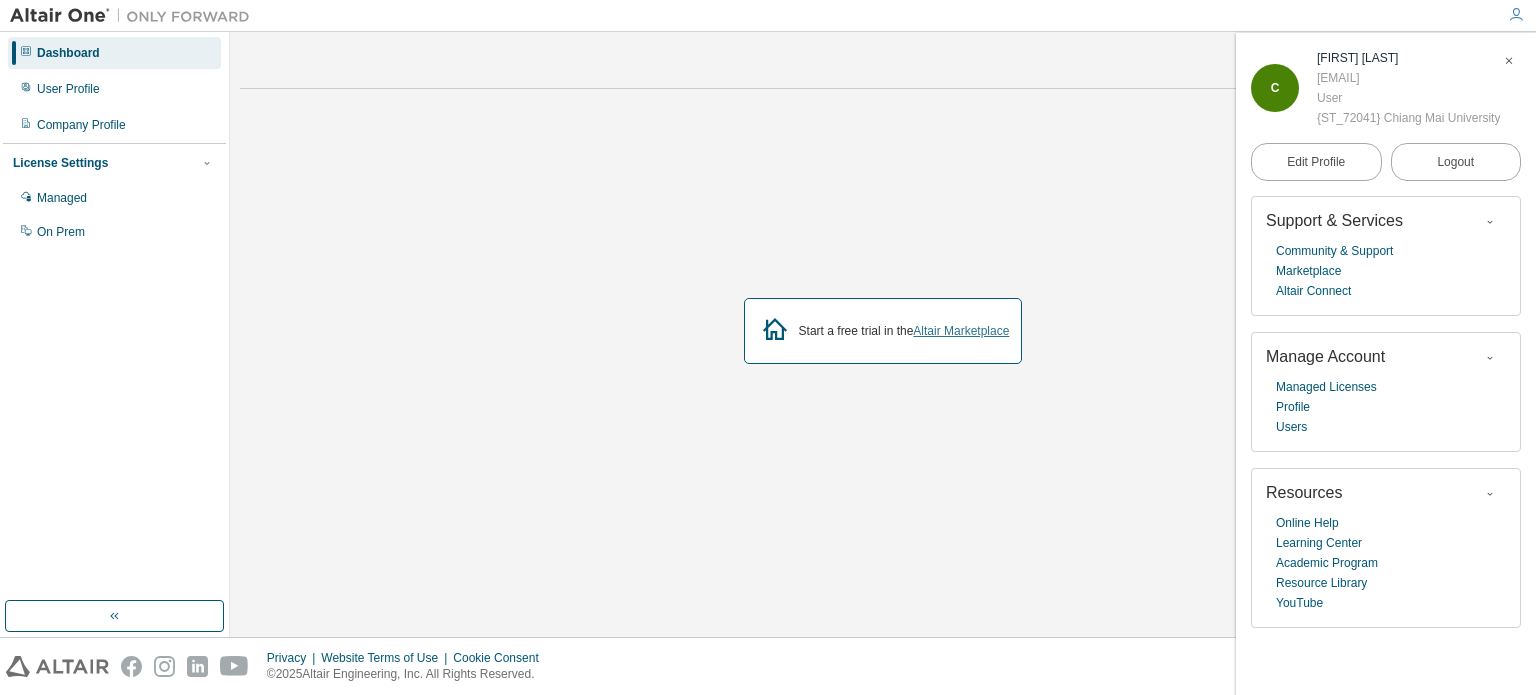 click on "Altair Marketplace" at bounding box center (961, 331) 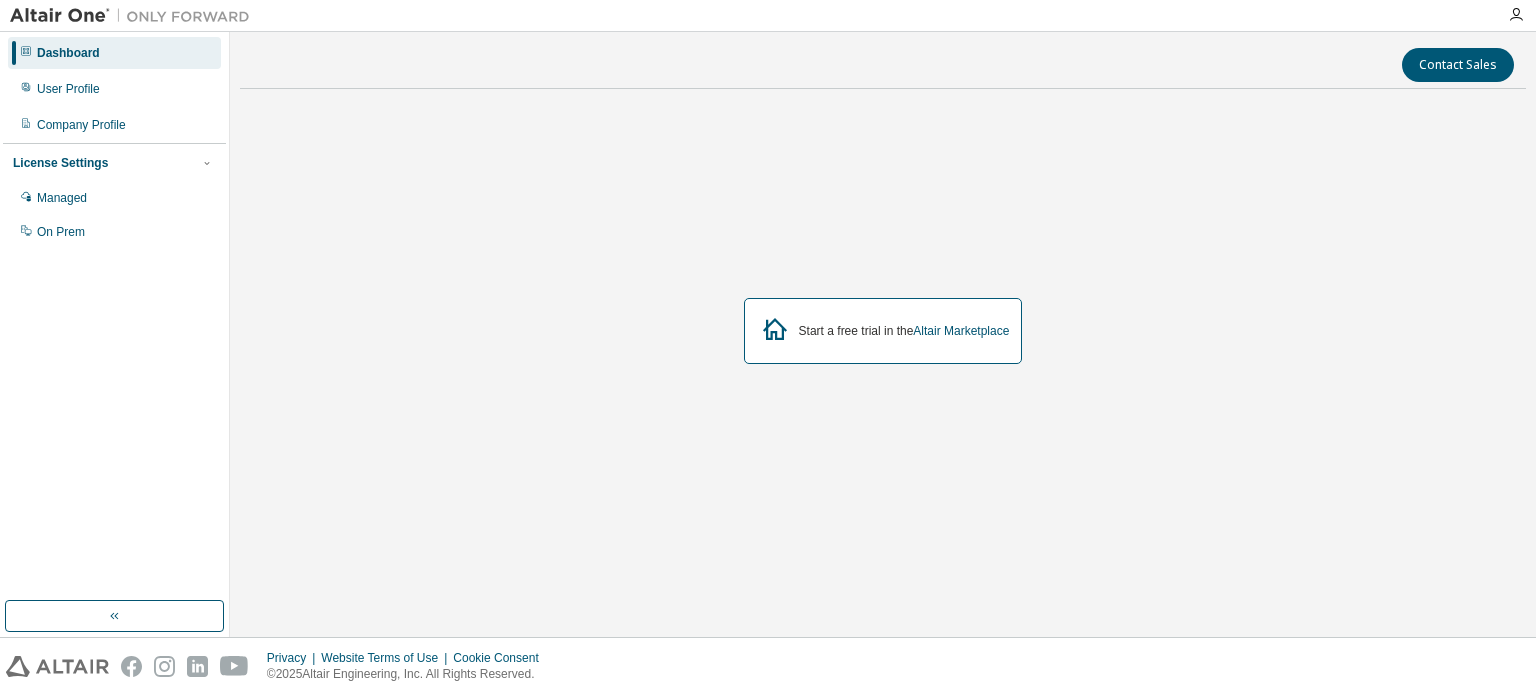 scroll, scrollTop: 0, scrollLeft: 0, axis: both 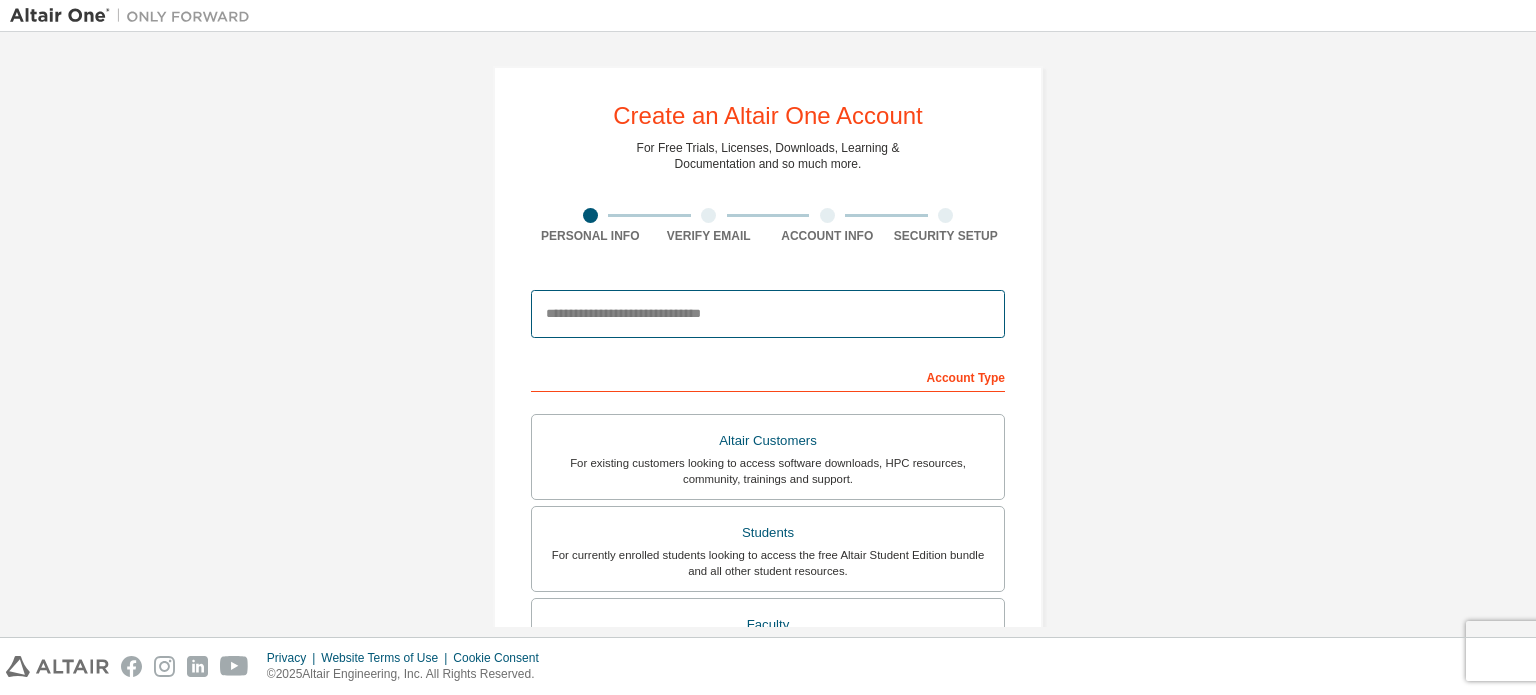 click at bounding box center [768, 314] 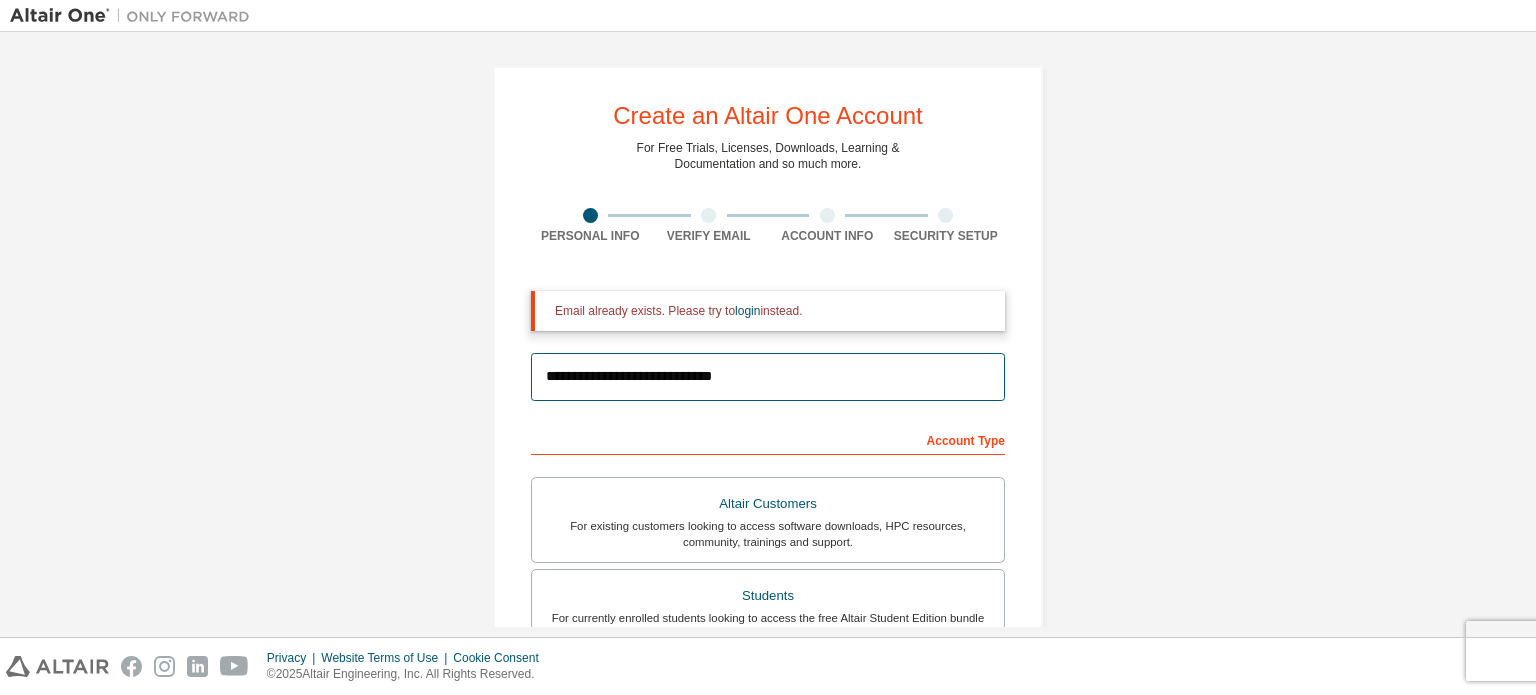 scroll, scrollTop: 100, scrollLeft: 0, axis: vertical 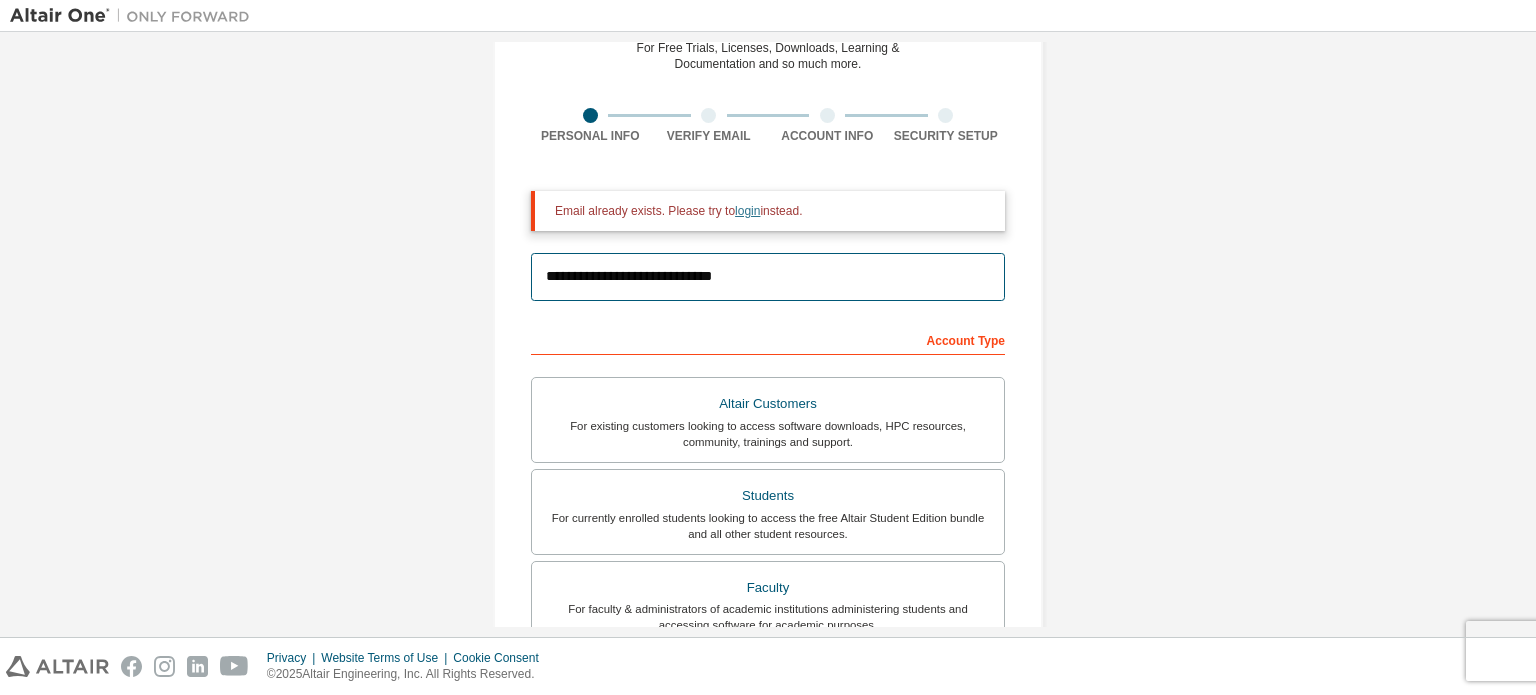 type on "**********" 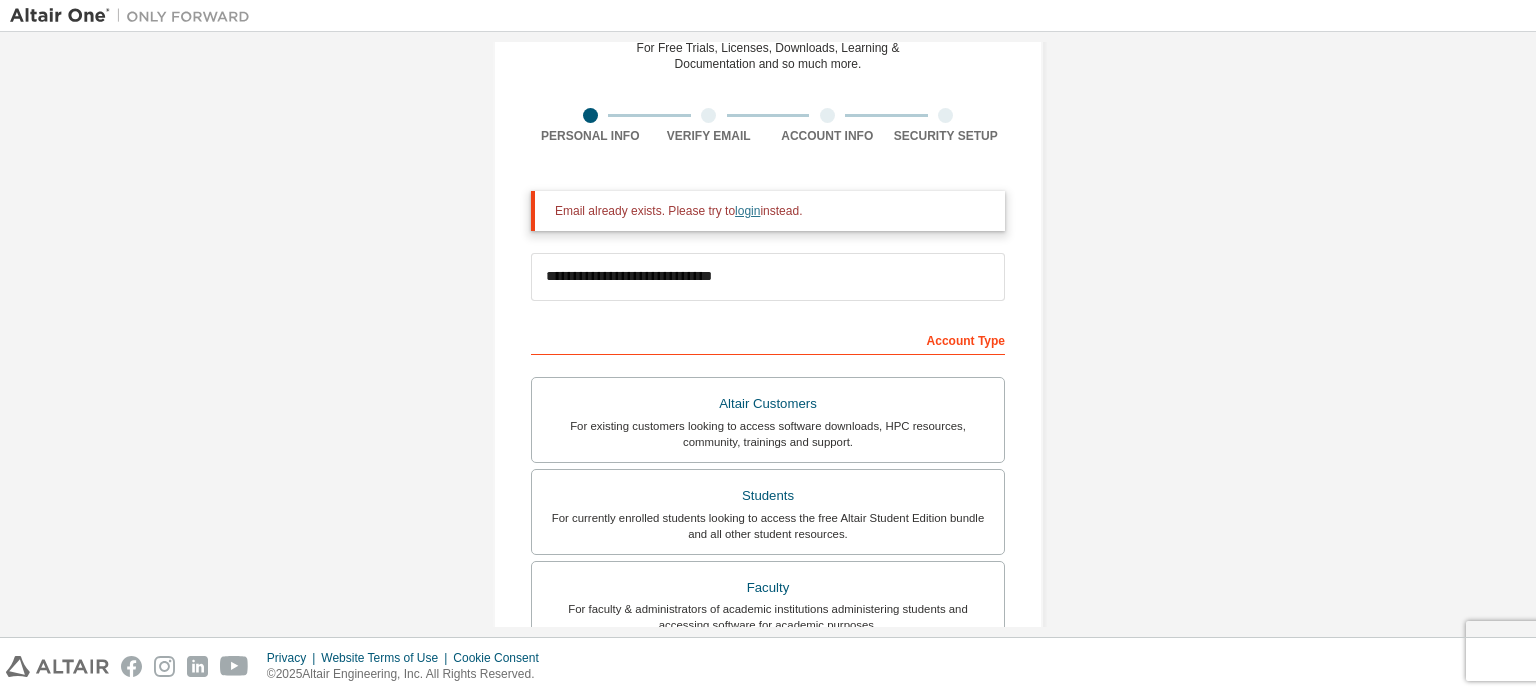 click on "login" at bounding box center [747, 211] 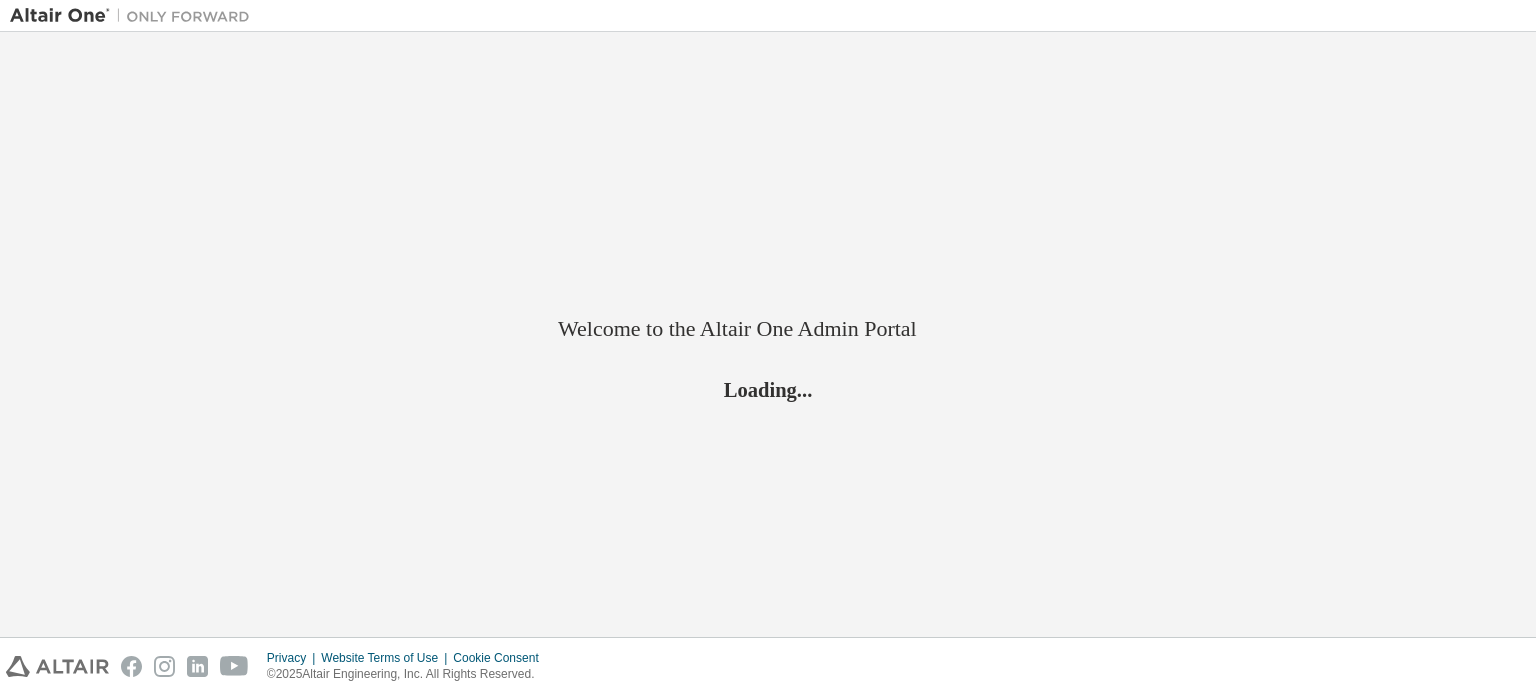 scroll, scrollTop: 0, scrollLeft: 0, axis: both 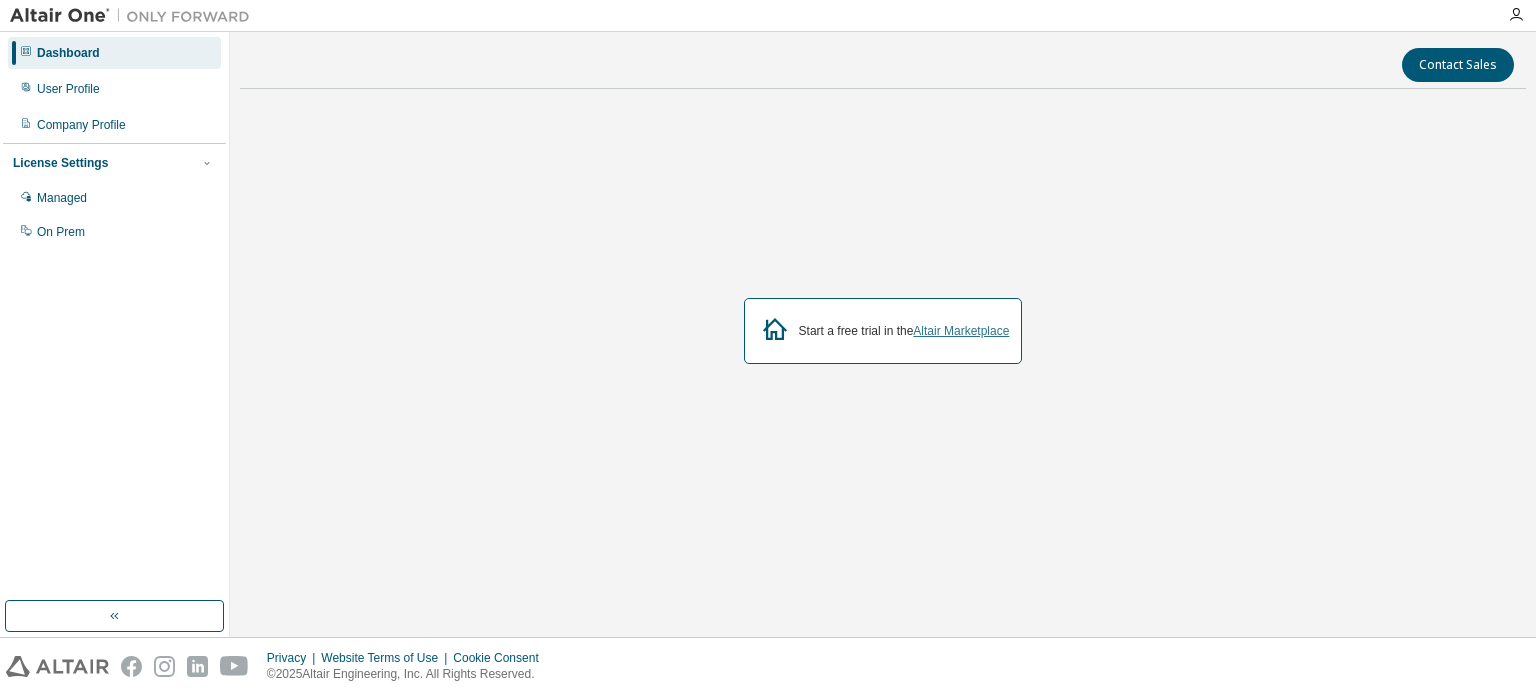 click on "Altair Marketplace" at bounding box center (961, 331) 